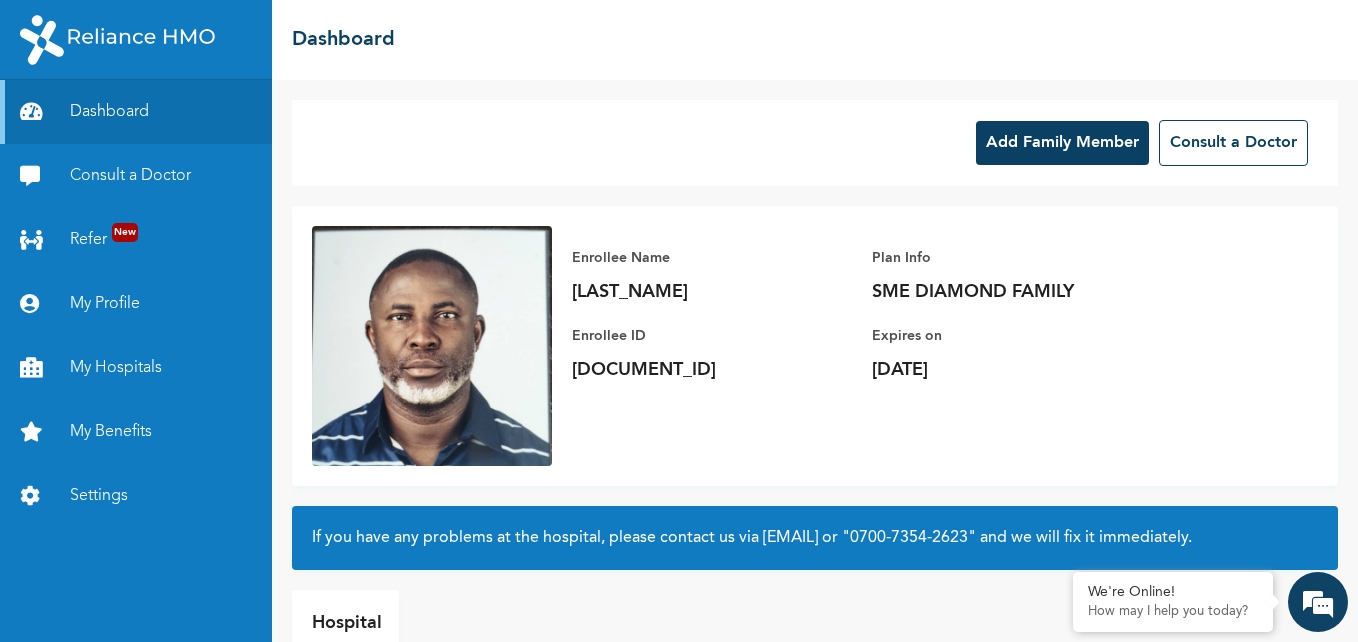scroll, scrollTop: 0, scrollLeft: 0, axis: both 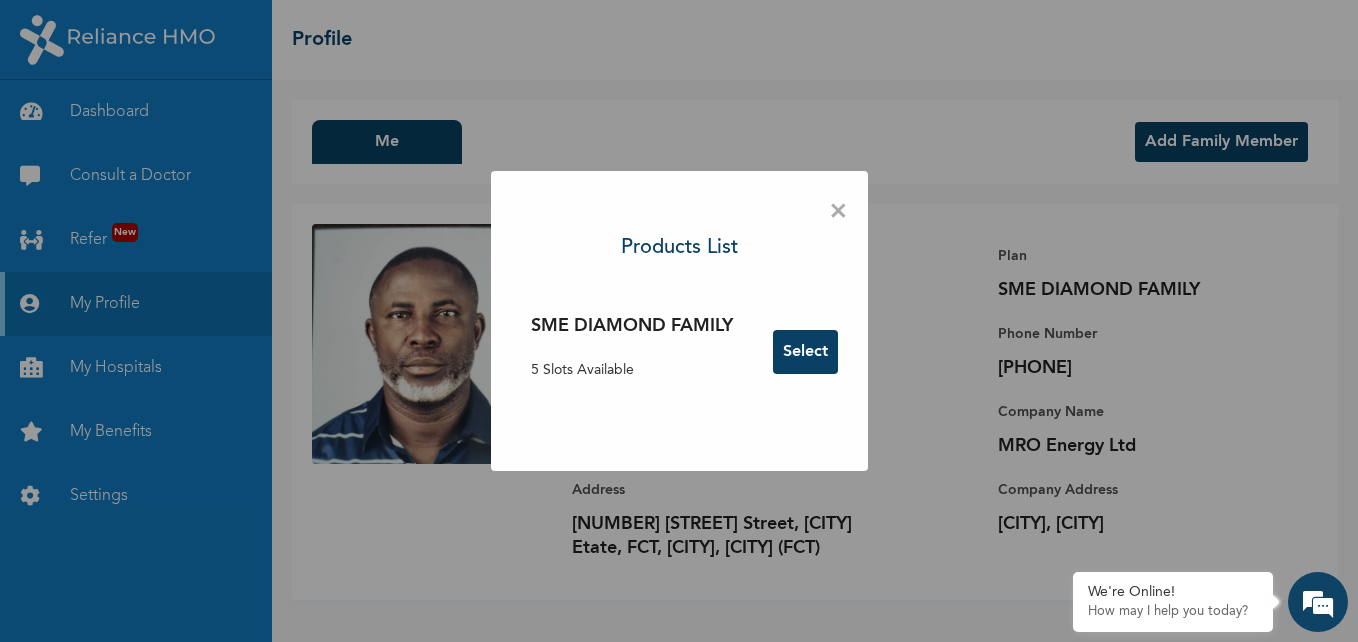 click on "Select" at bounding box center [805, 352] 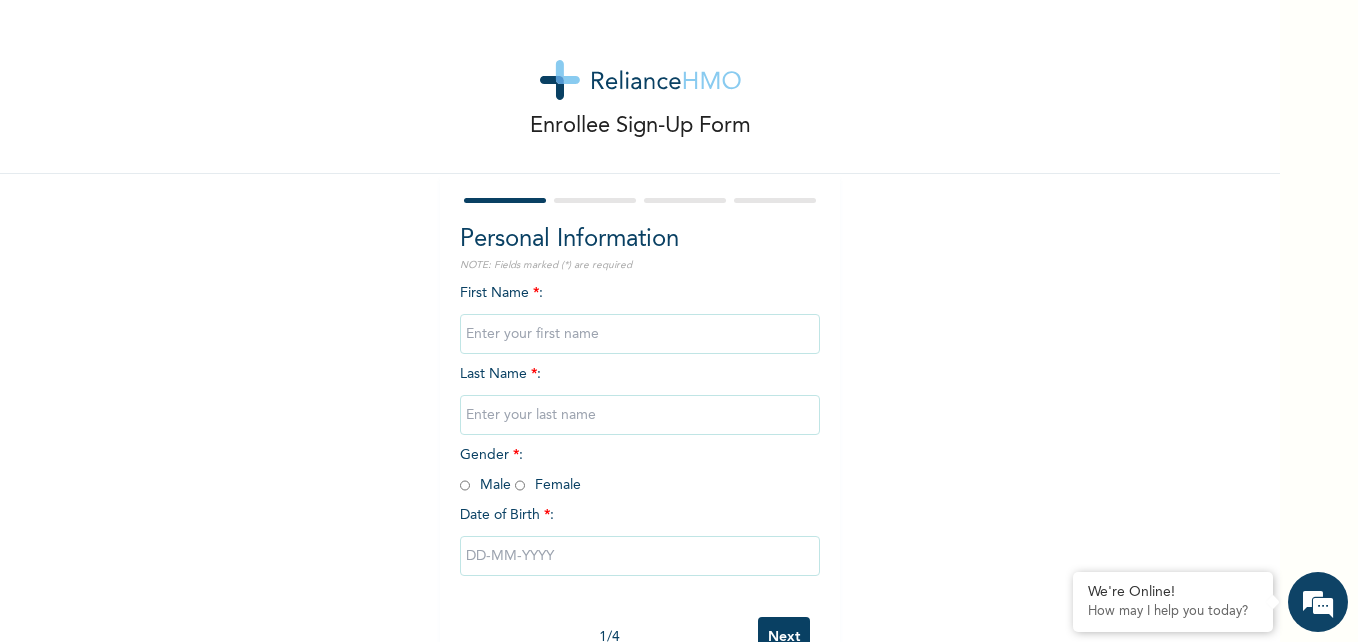 click at bounding box center (640, 334) 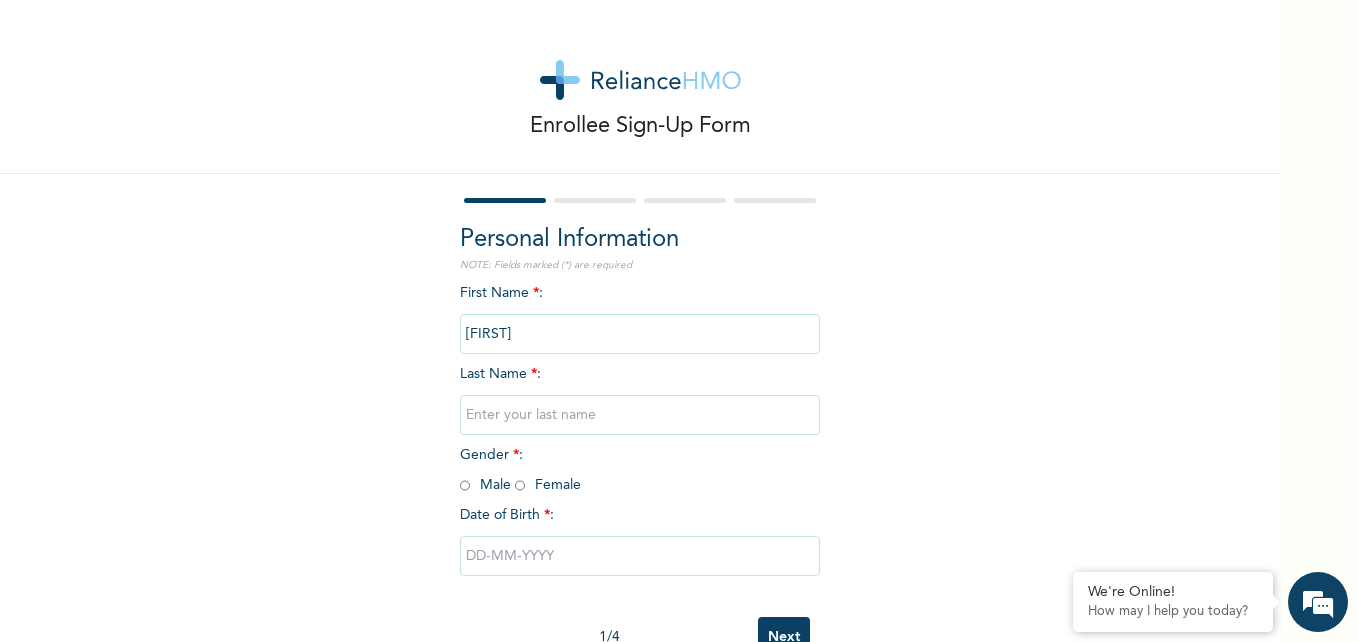 type on "[FIRST]" 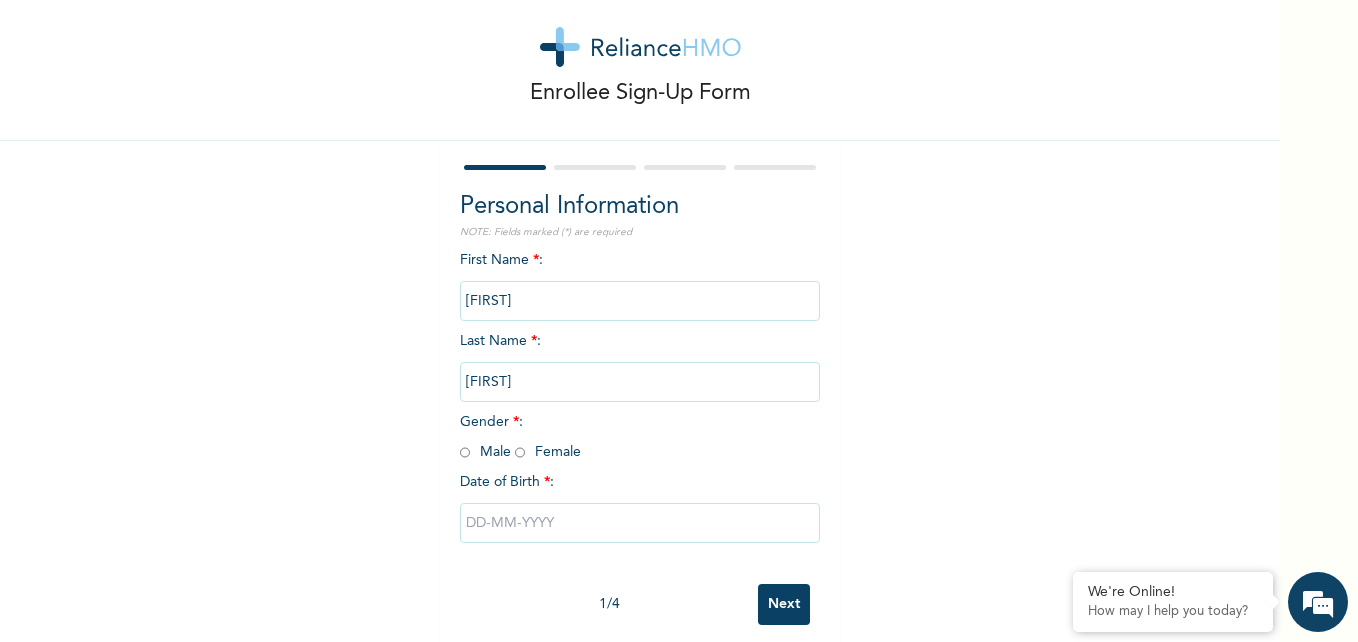 scroll, scrollTop: 61, scrollLeft: 0, axis: vertical 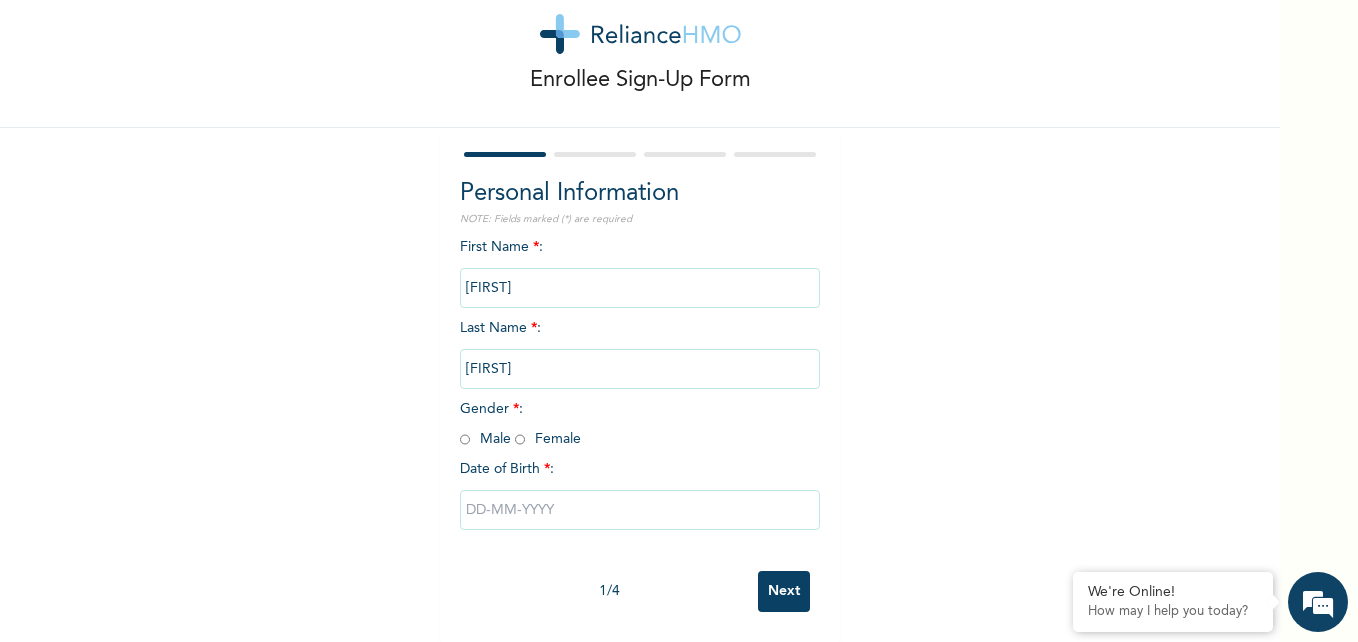 click at bounding box center (520, 439) 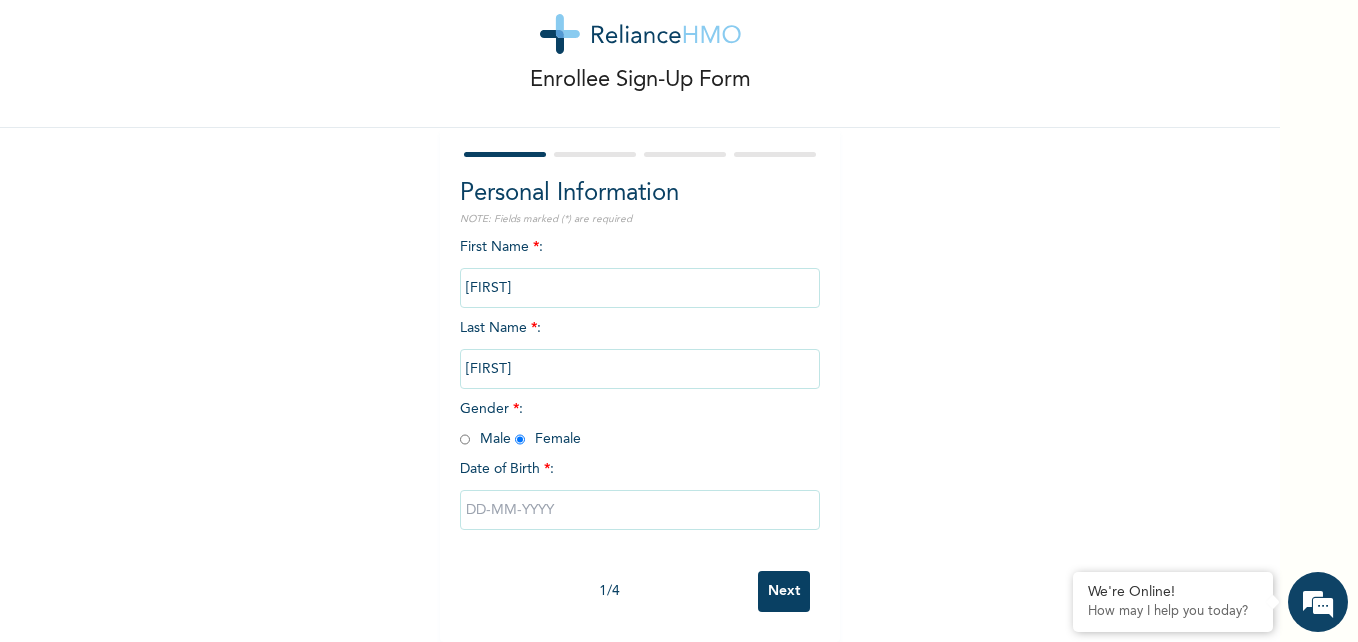 radio on "true" 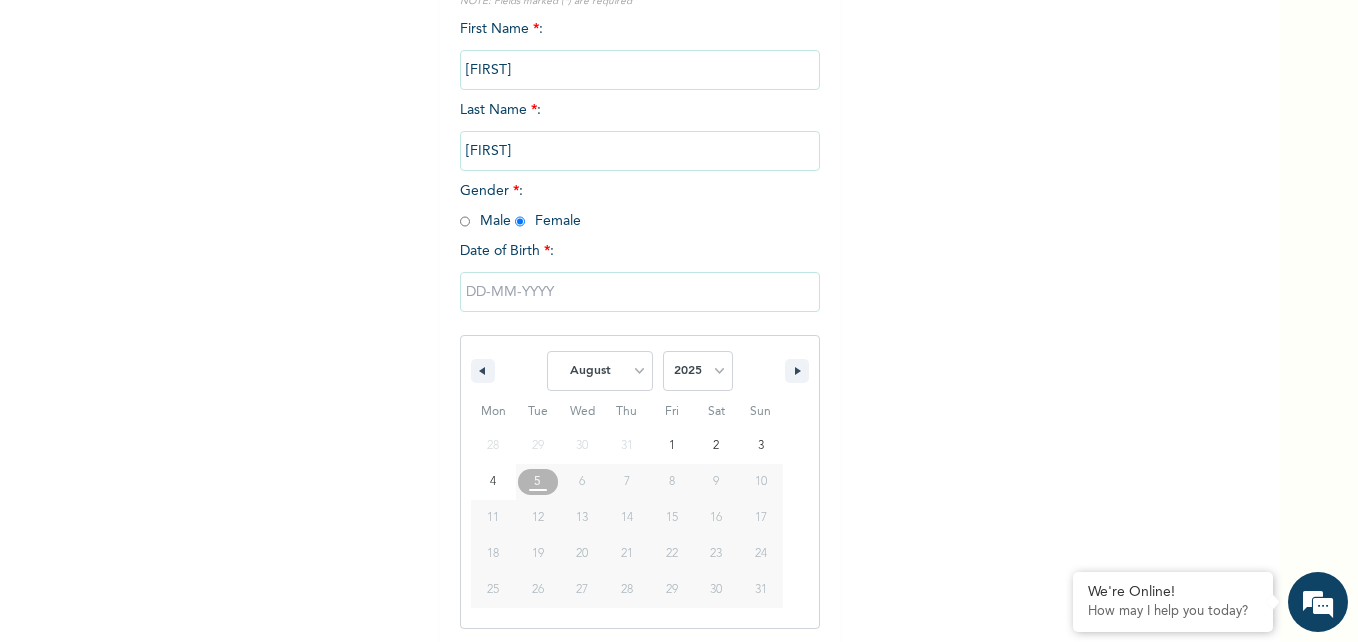 scroll, scrollTop: 267, scrollLeft: 0, axis: vertical 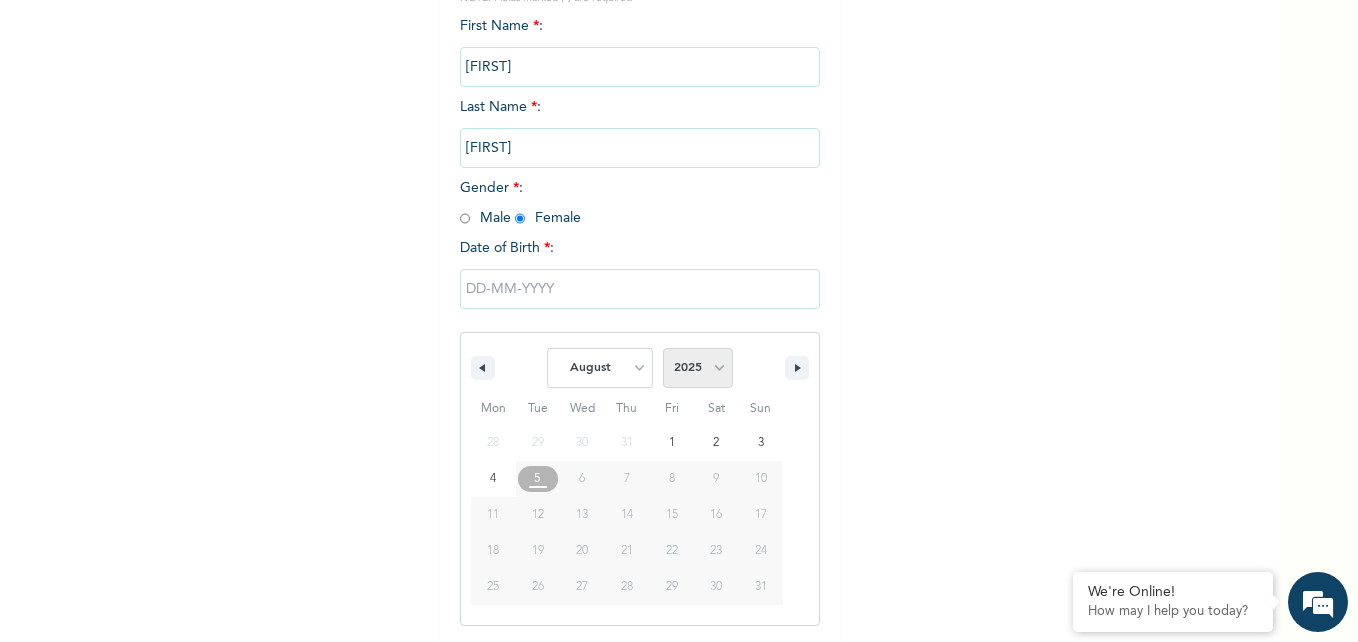 click on "2025 2024 2023 2022 2021 2020 2019 2018 2017 2016 2015 2014 2013 2012 2011 2010 2009 2008 2007 2006 2005 2004 2003 2002 2001 2000 1999 1998 1997 1996 1995 1994 1993 1992 1991 1990 1989 1988 1987 1986 1985 1984 1983 1982 1981 1980 1979 1978 1977 1976 1975 1974 1973 1972 1971 1970 1969 1968 1967 1966 1965 1964 1963 1962 1961 1960 1959 1958 1957 1956 1955 1954 1953 1952 1951 1950 1949 1948 1947 1946 1945 1944 1943 1942 1941 1940 1939 1938 1937 1936 1935 1934 1933 1932 1931 1930 1929 1928 1927 1926 1925 1924 1923 1922 1921 1920 1919 1918 1917 1916 1915 1914 1913 1912 1911 1910 1909 1908 1907 1906 1905" at bounding box center (698, 368) 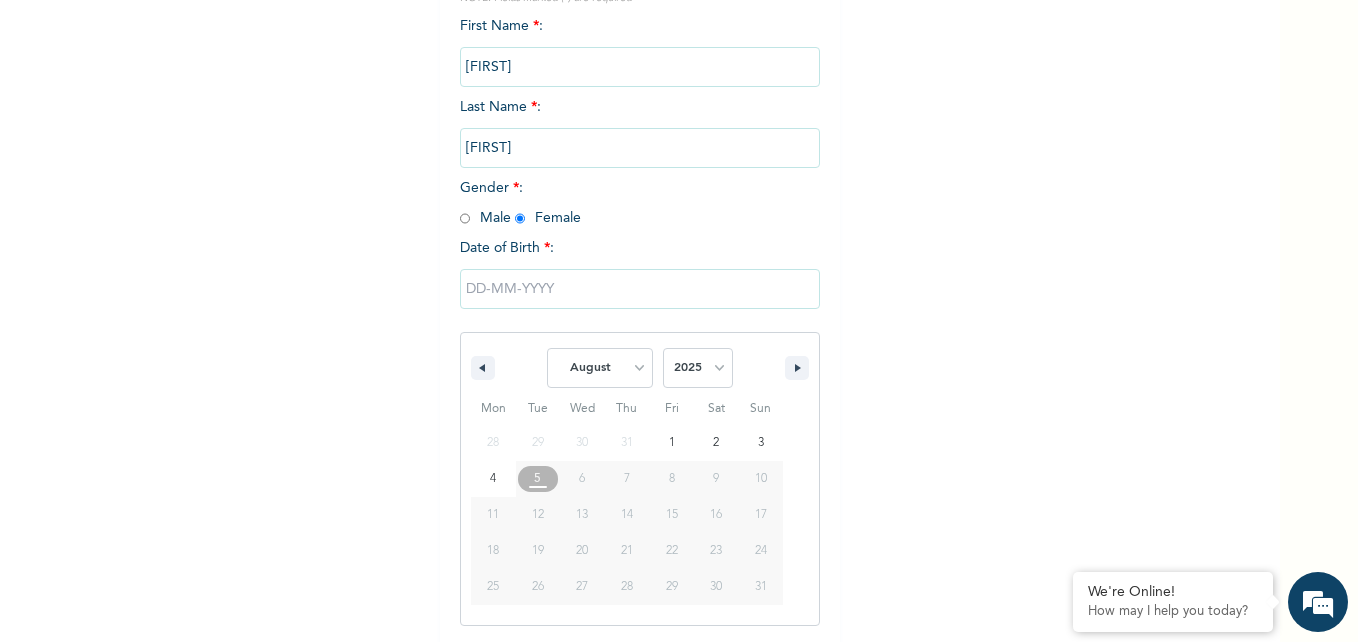 select on "1978" 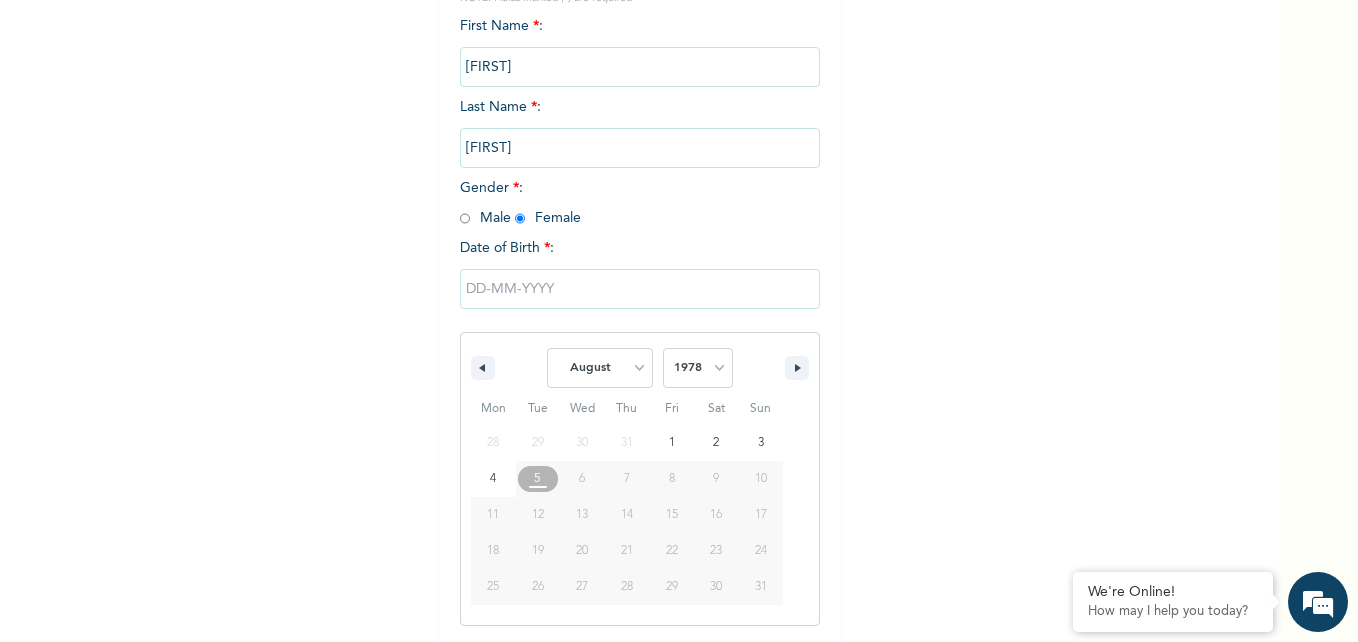 click on "2025 2024 2023 2022 2021 2020 2019 2018 2017 2016 2015 2014 2013 2012 2011 2010 2009 2008 2007 2006 2005 2004 2003 2002 2001 2000 1999 1998 1997 1996 1995 1994 1993 1992 1991 1990 1989 1988 1987 1986 1985 1984 1983 1982 1981 1980 1979 1978 1977 1976 1975 1974 1973 1972 1971 1970 1969 1968 1967 1966 1965 1964 1963 1962 1961 1960 1959 1958 1957 1956 1955 1954 1953 1952 1951 1950 1949 1948 1947 1946 1945 1944 1943 1942 1941 1940 1939 1938 1937 1936 1935 1934 1933 1932 1931 1930 1929 1928 1927 1926 1925 1924 1923 1922 1921 1920 1919 1918 1917 1916 1915 1914 1913 1912 1911 1910 1909 1908 1907 1906 1905" at bounding box center [698, 368] 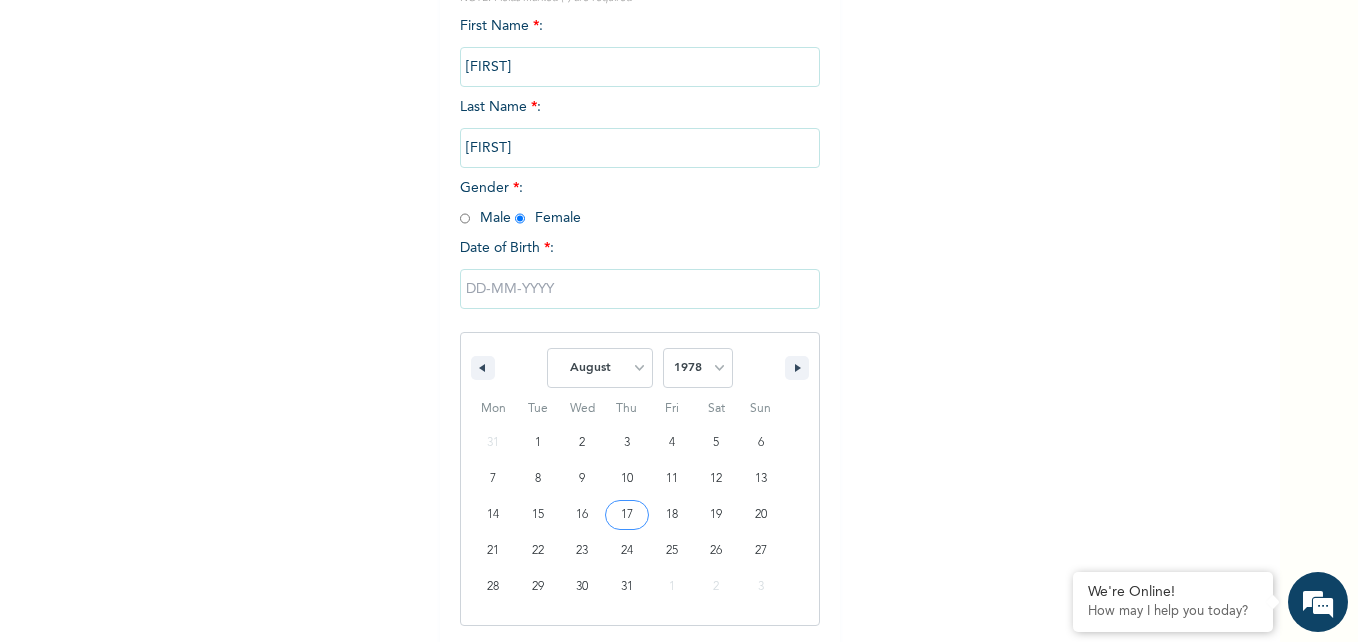 type on "[DATE]" 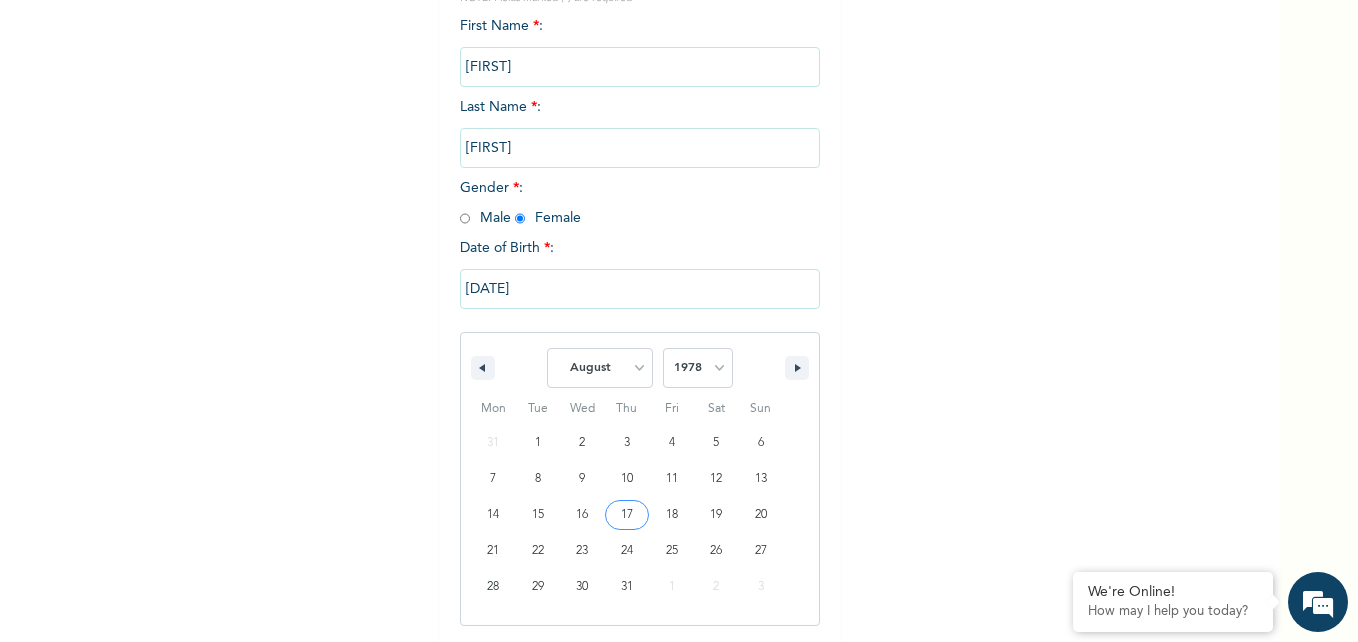 scroll, scrollTop: 61, scrollLeft: 0, axis: vertical 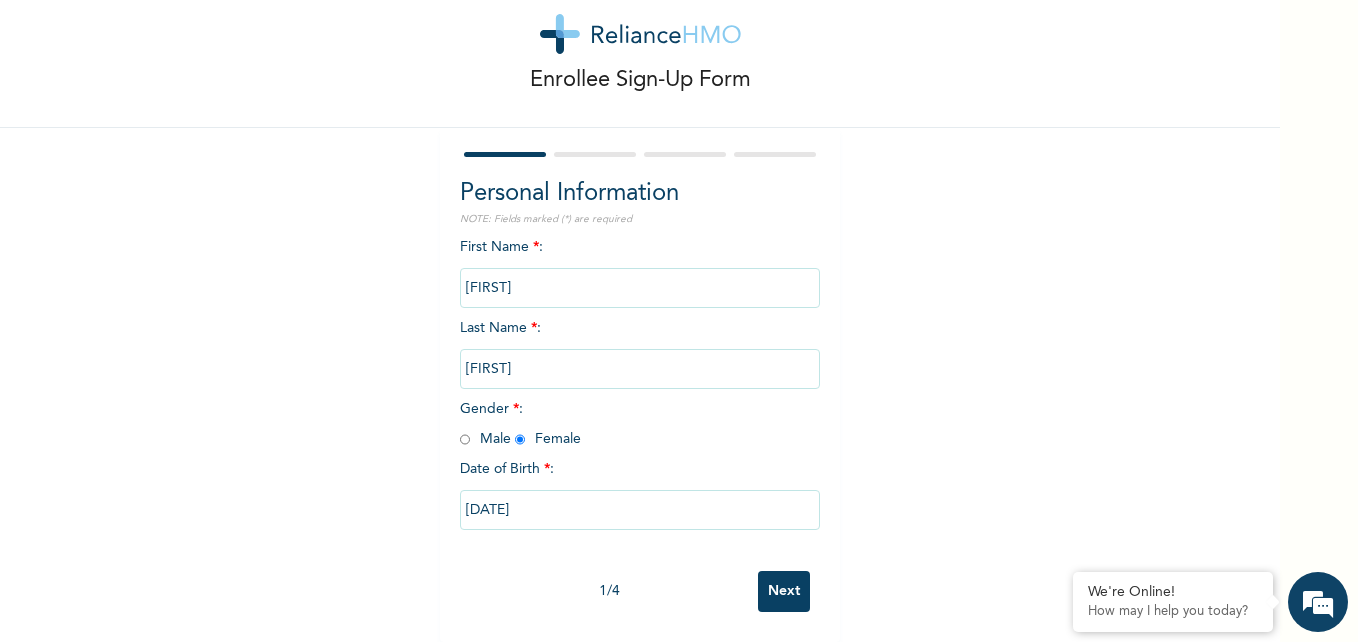 click on "Next" at bounding box center [784, 591] 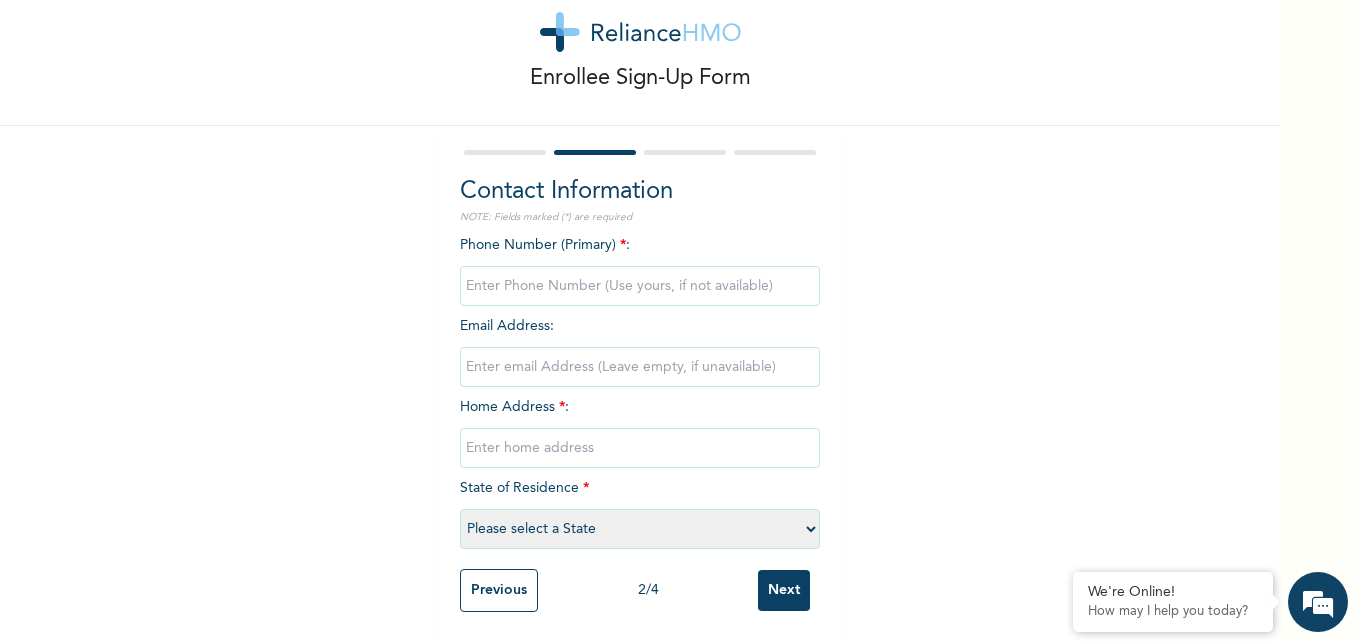 click at bounding box center [640, 286] 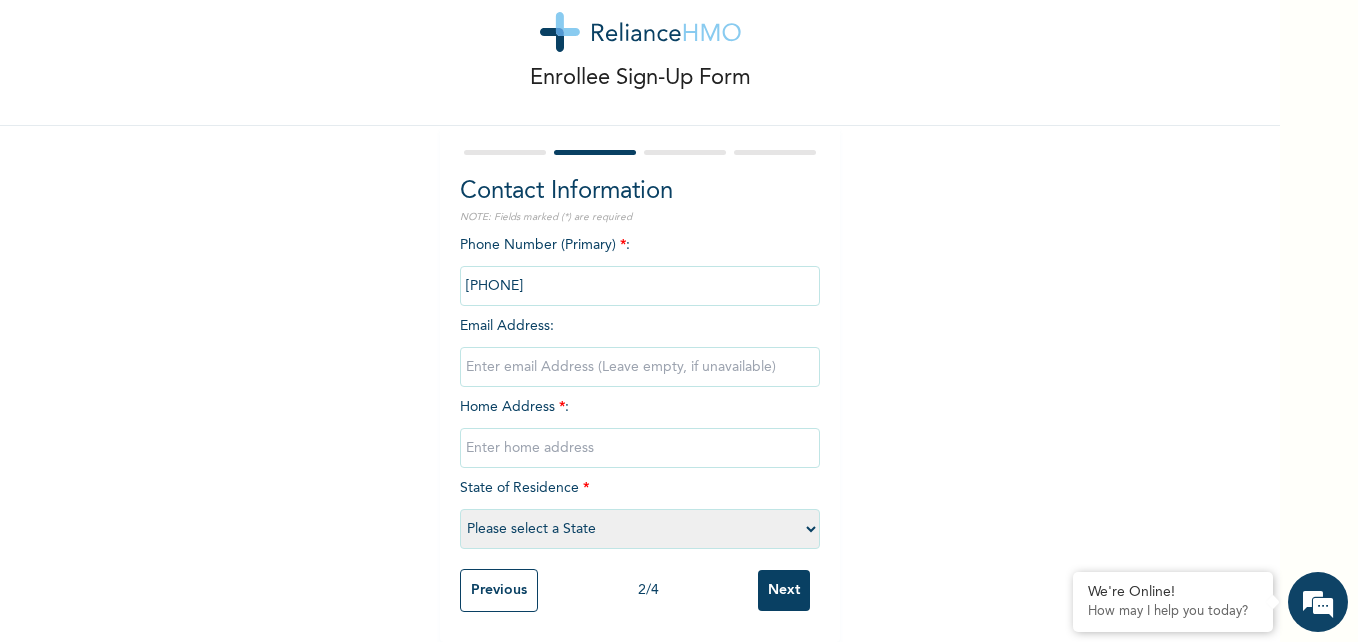 click at bounding box center [640, 286] 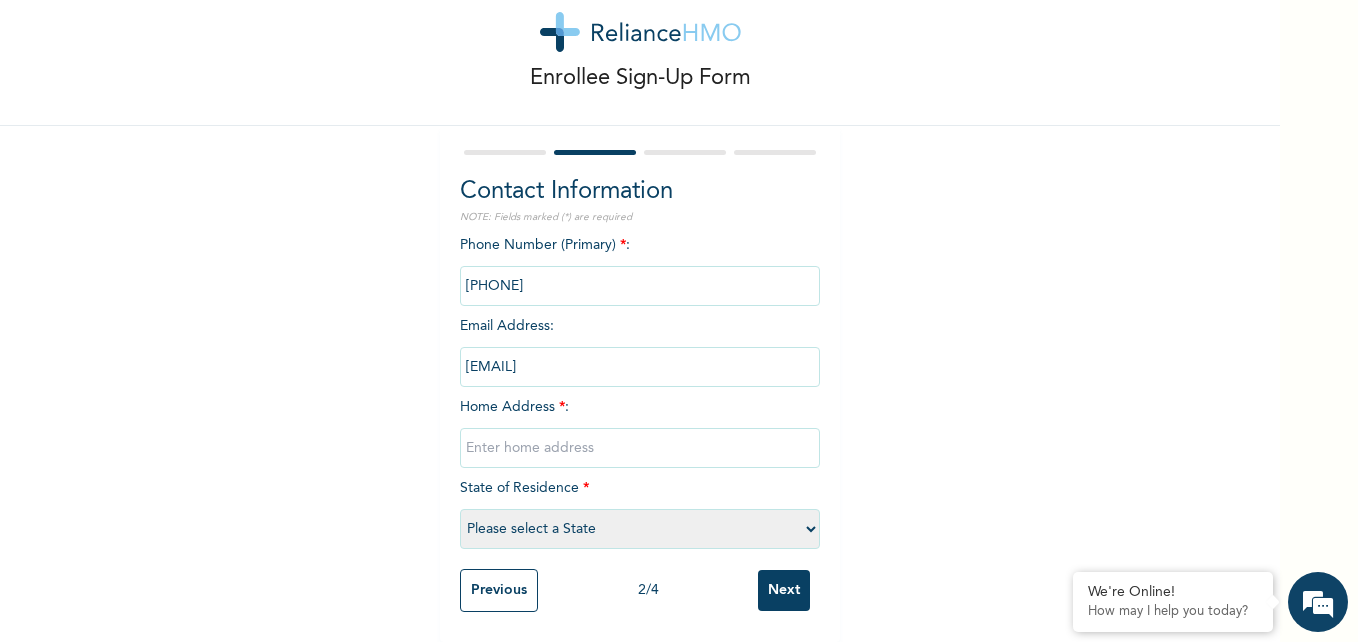 type on "[NUMBER] [STREET] Street, [CITY] Estate, [CITY]" 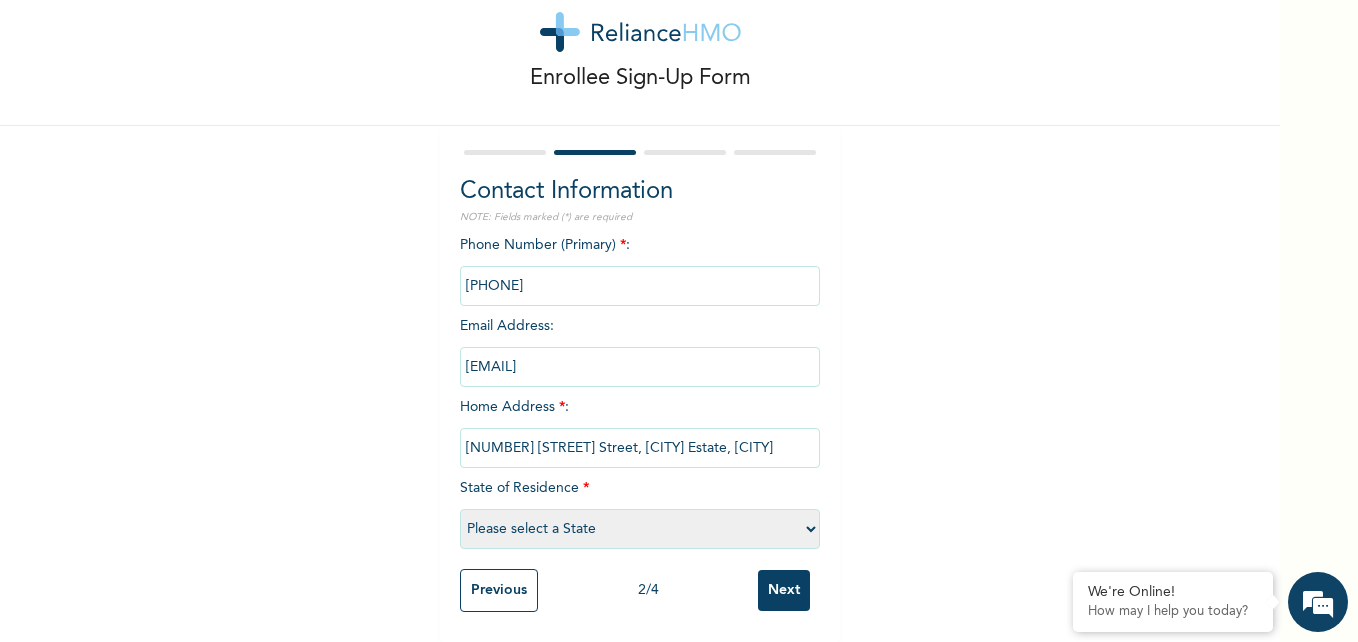 select on "15" 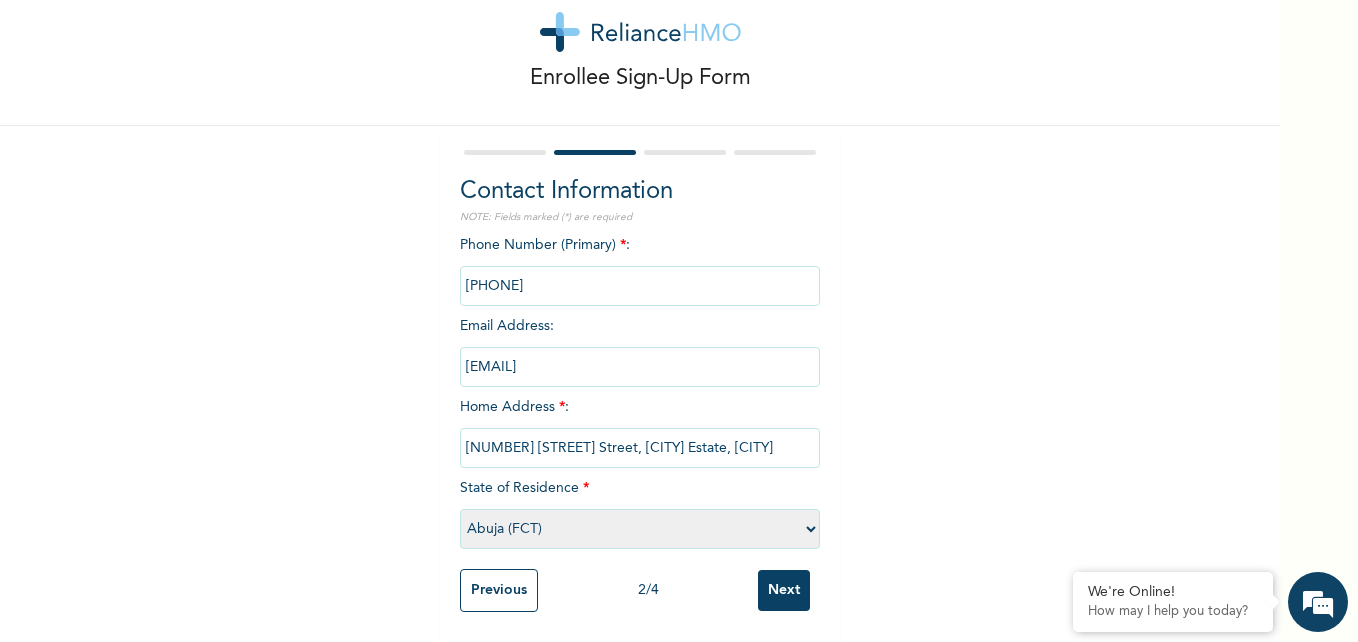 scroll, scrollTop: 63, scrollLeft: 0, axis: vertical 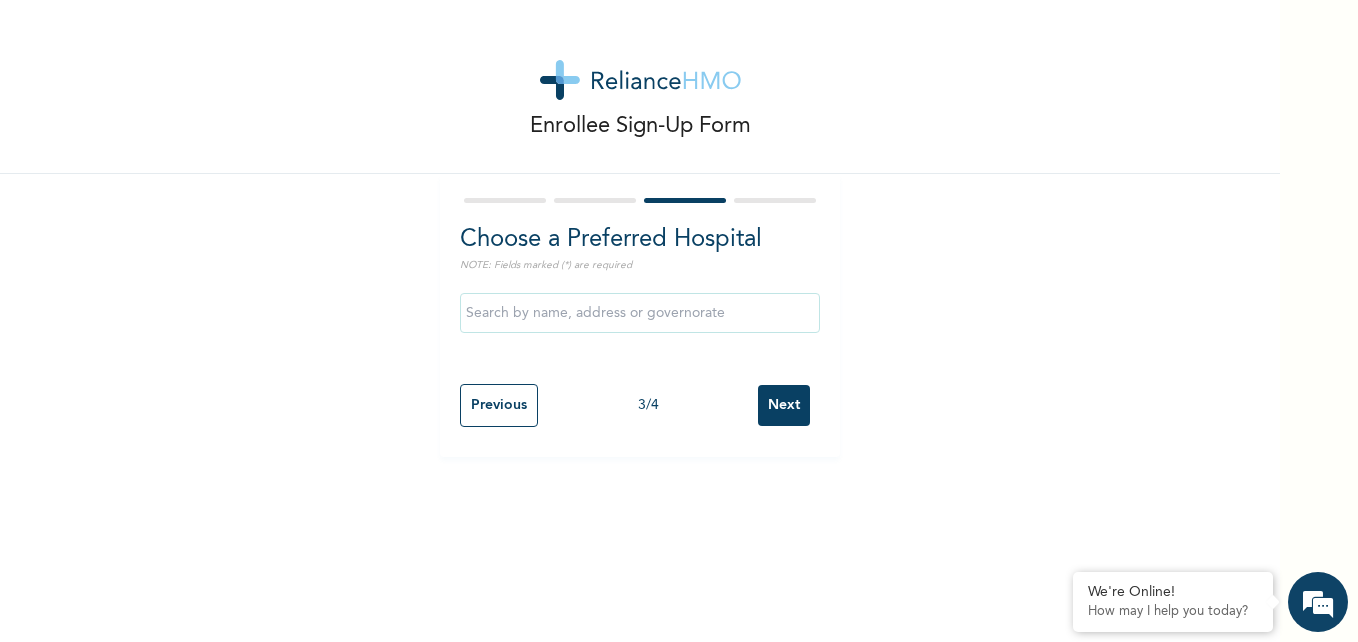 click at bounding box center [640, 313] 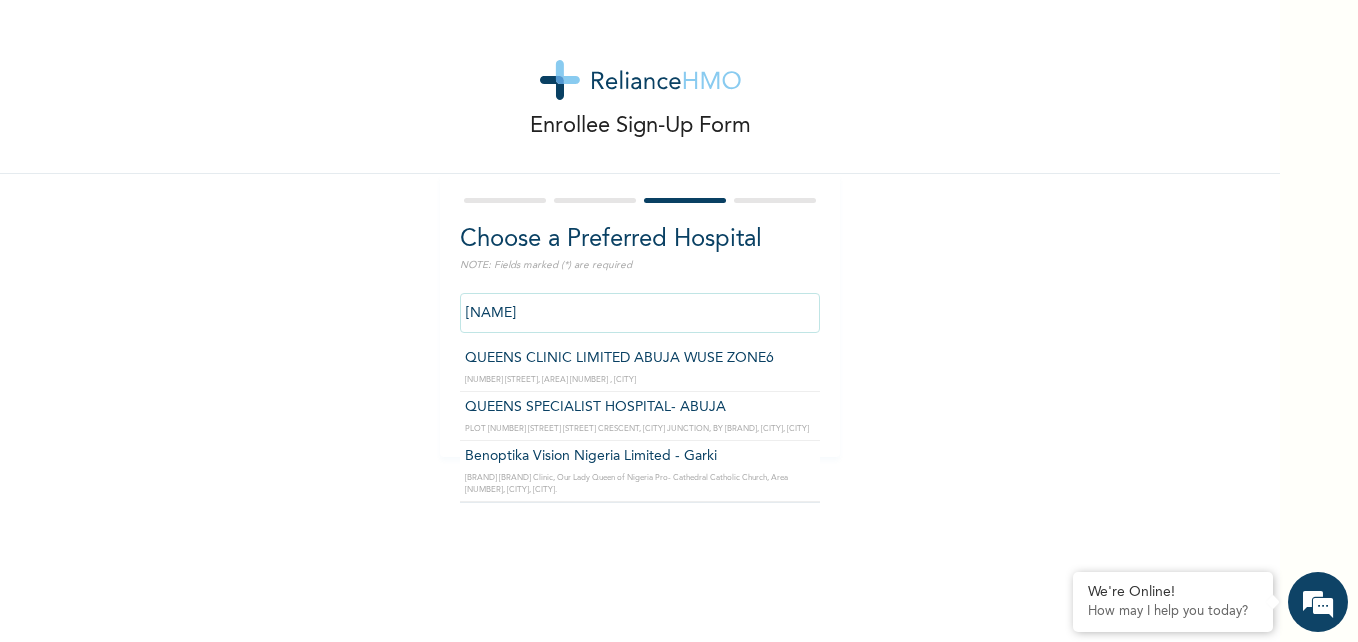 type on "QUEENS SPECIALIST HOSPITAL- ABUJA" 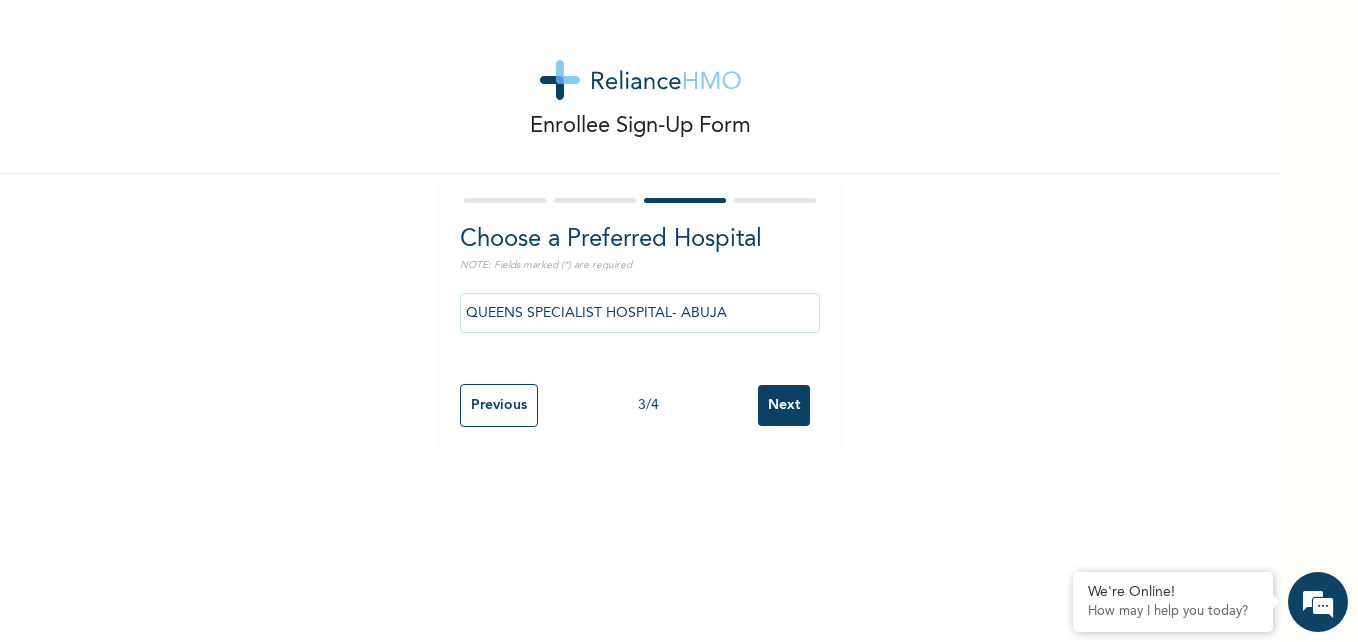 click on "Next" at bounding box center (784, 405) 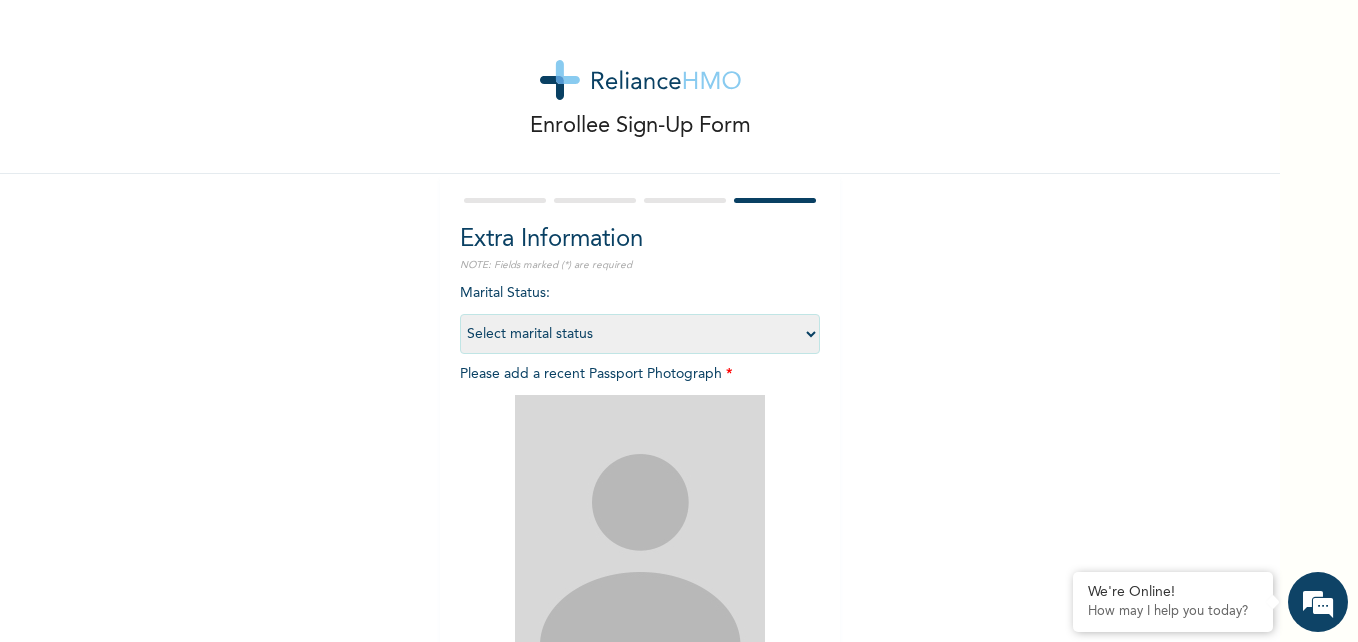 click on "Select marital status Single Married Divorced Widow/Widower" at bounding box center (640, 334) 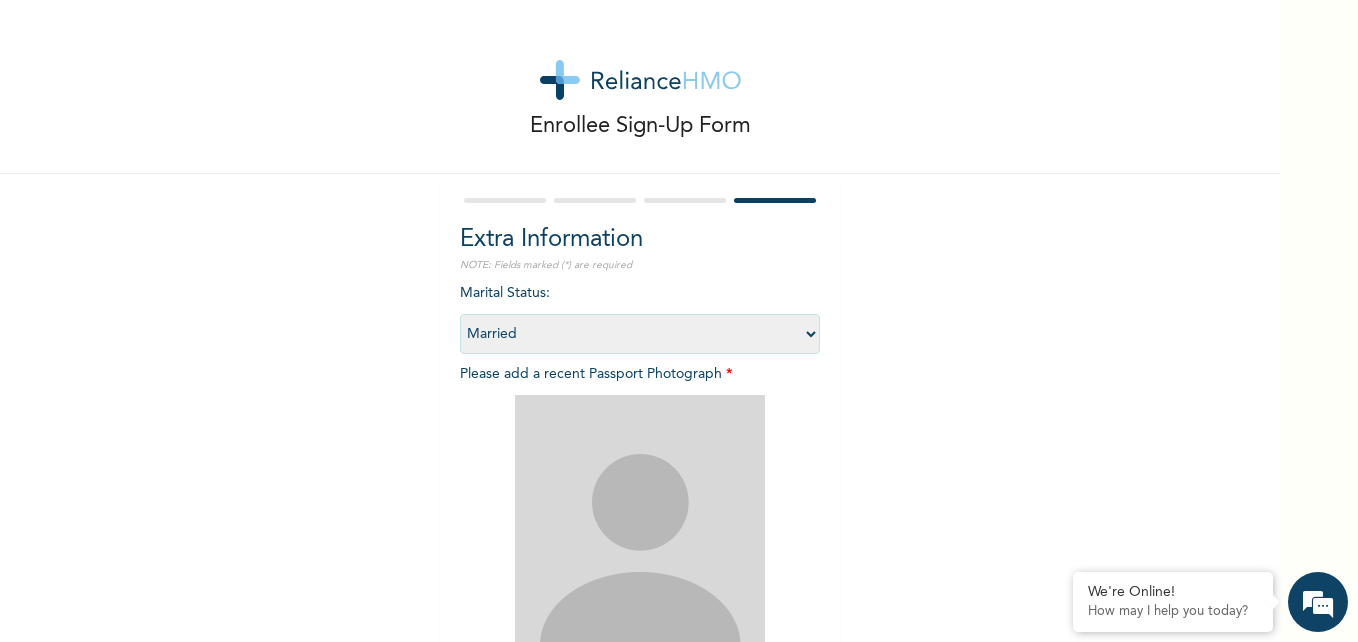 click on "Select marital status Single Married Divorced Widow/Widower" at bounding box center (640, 334) 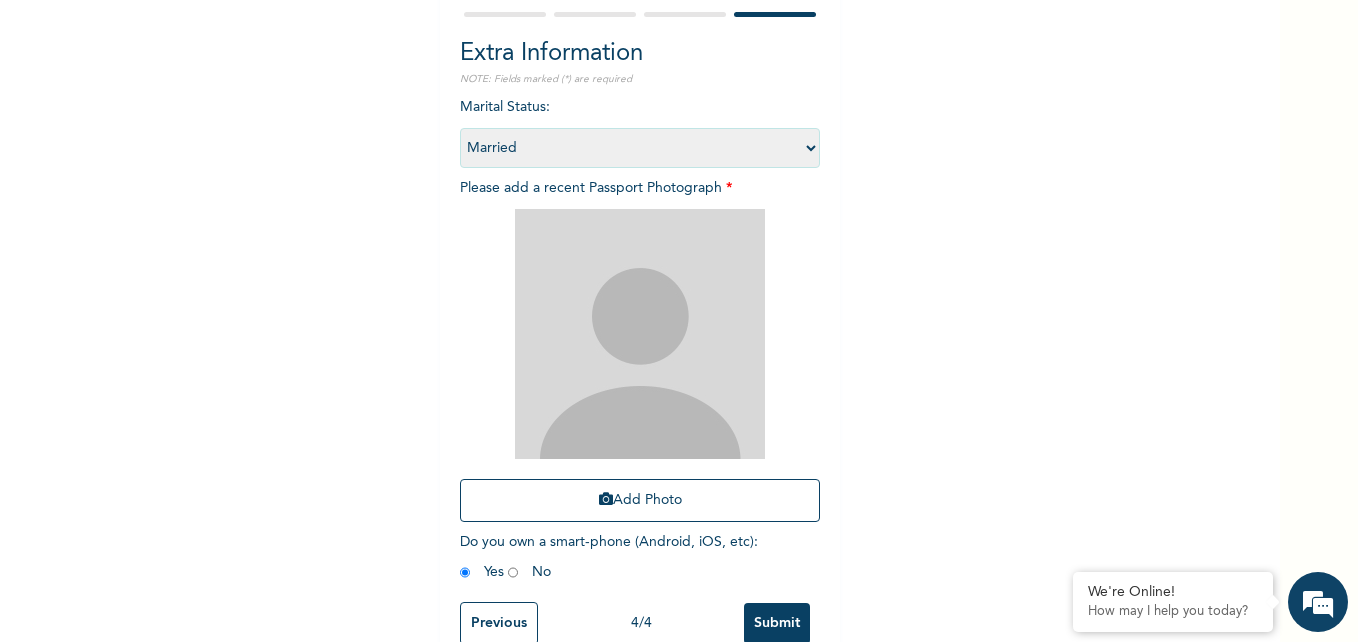 scroll, scrollTop: 200, scrollLeft: 0, axis: vertical 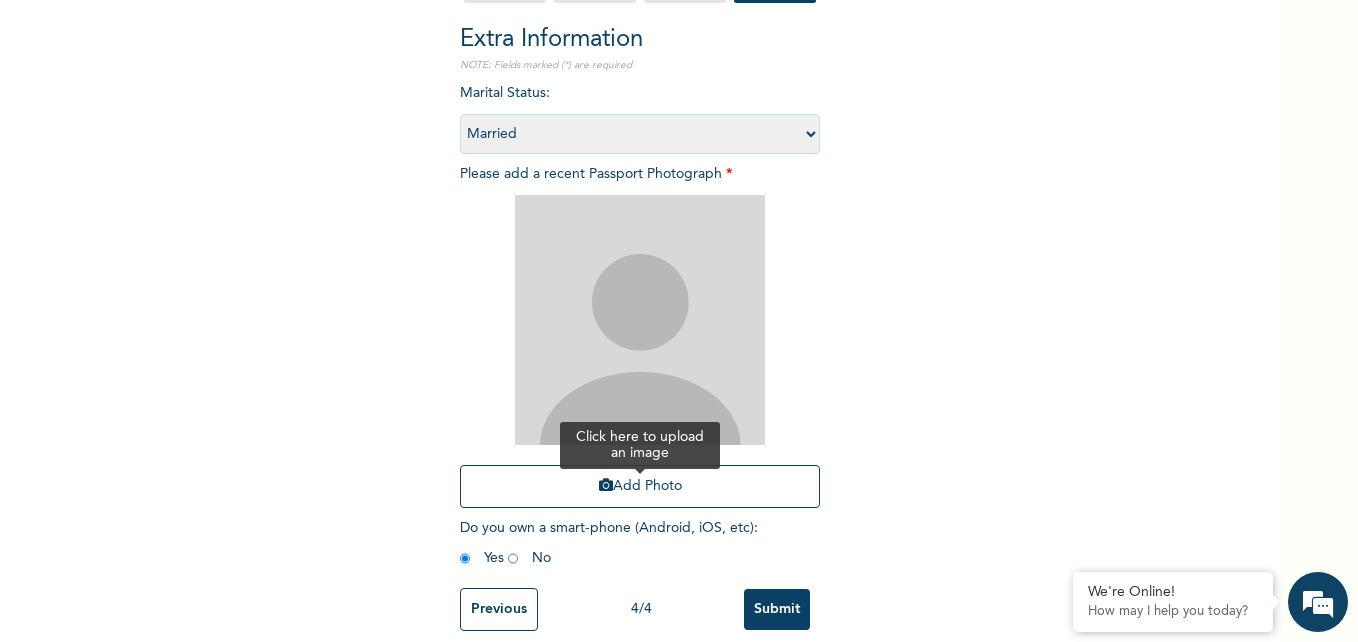 click on "Add Photo" at bounding box center (640, 486) 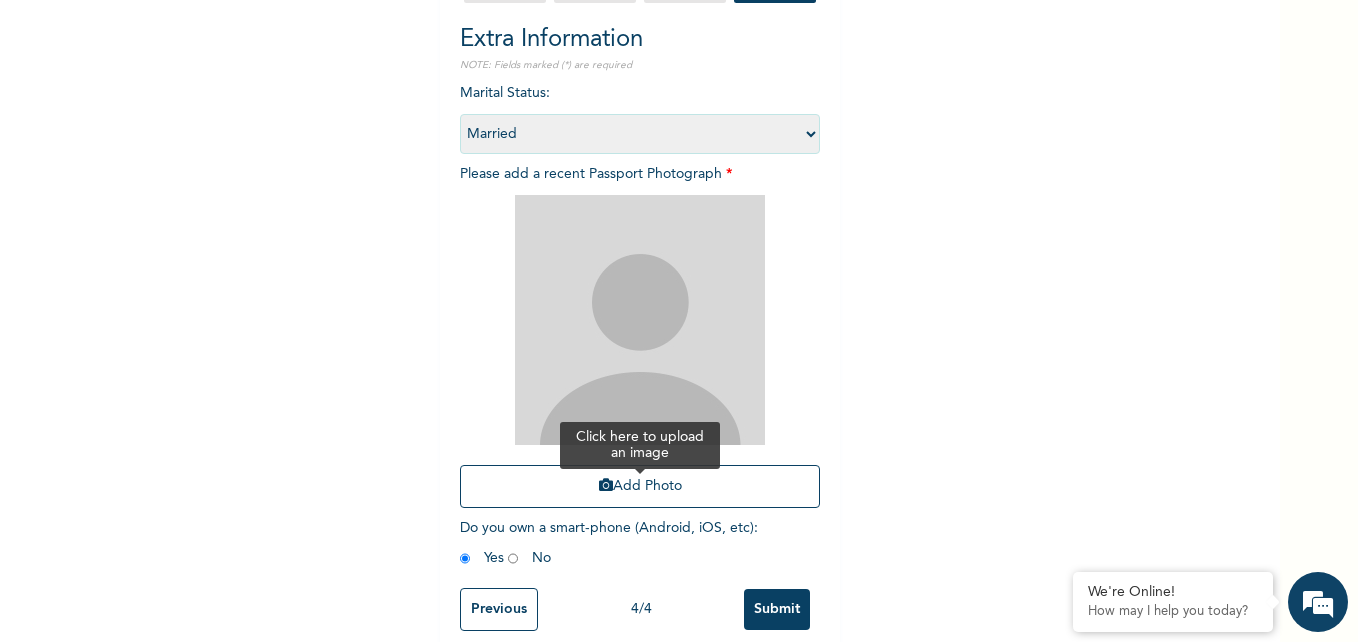 scroll, scrollTop: 0, scrollLeft: 0, axis: both 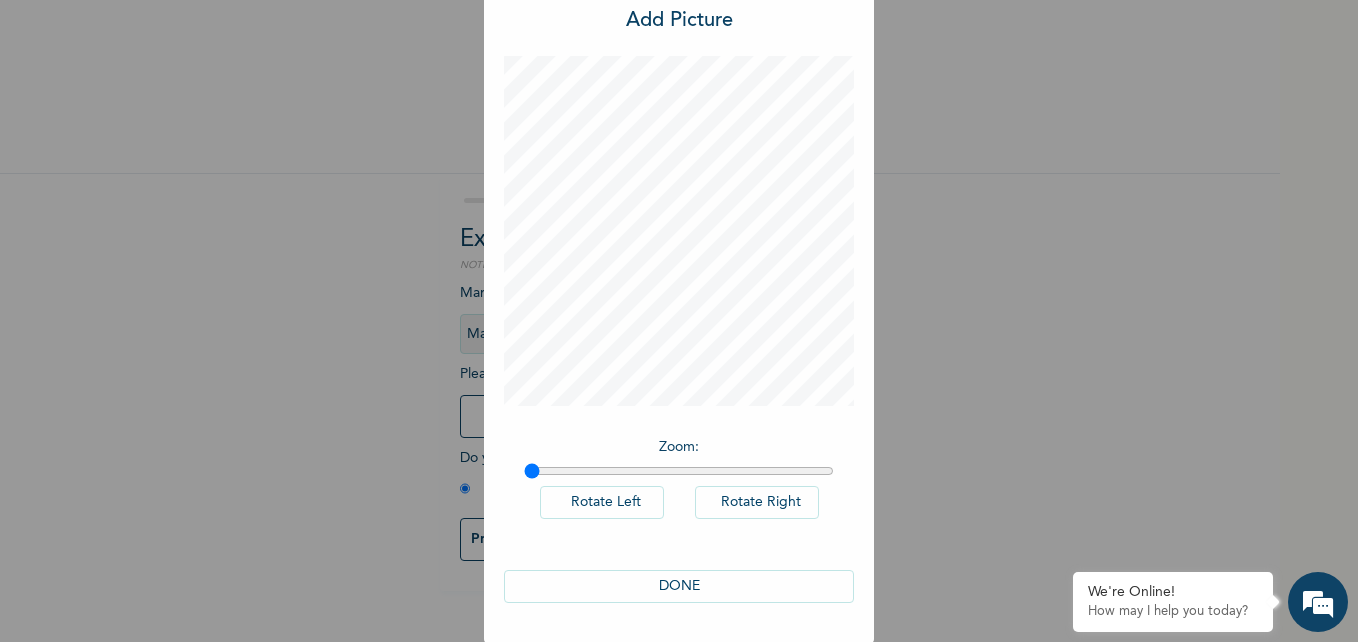 click on "DONE" at bounding box center (679, 586) 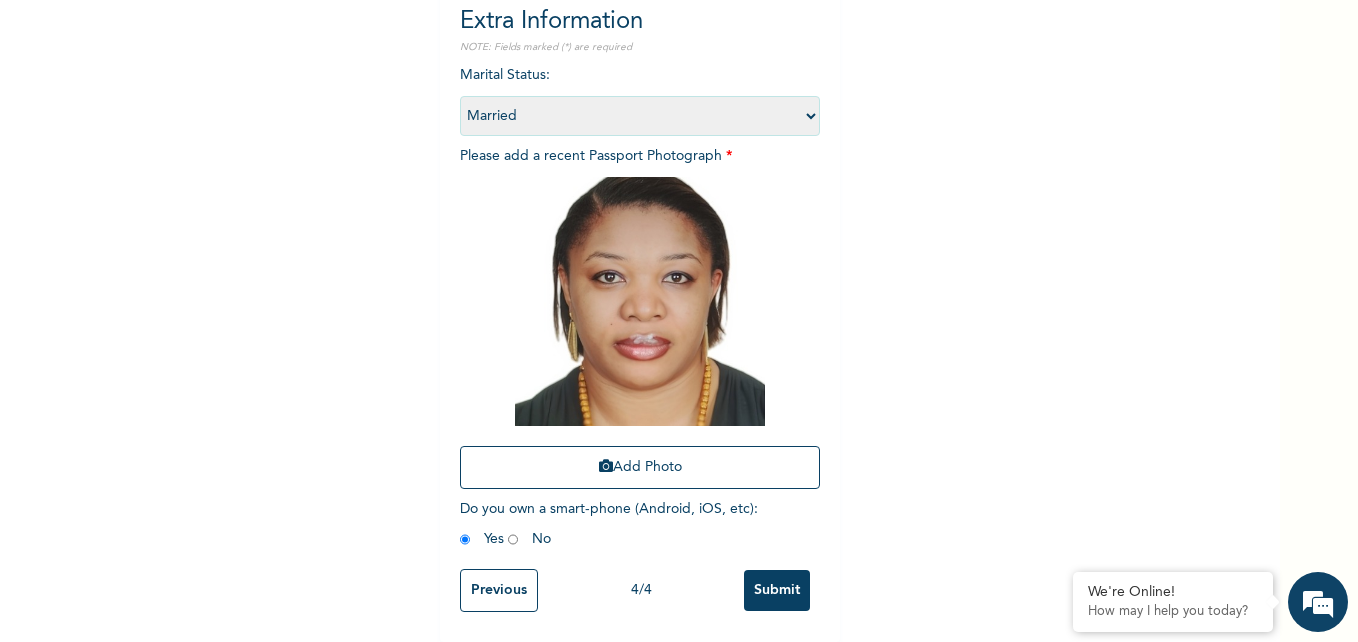 scroll, scrollTop: 233, scrollLeft: 0, axis: vertical 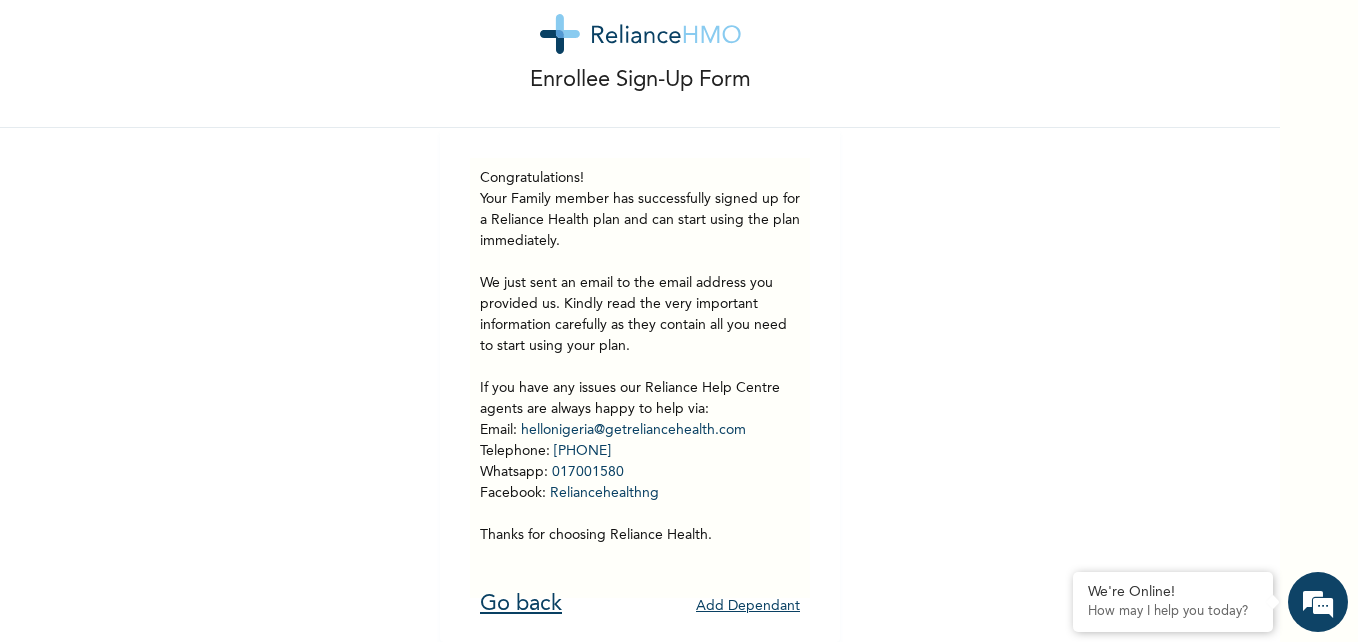 click on "Go back" at bounding box center (521, 604) 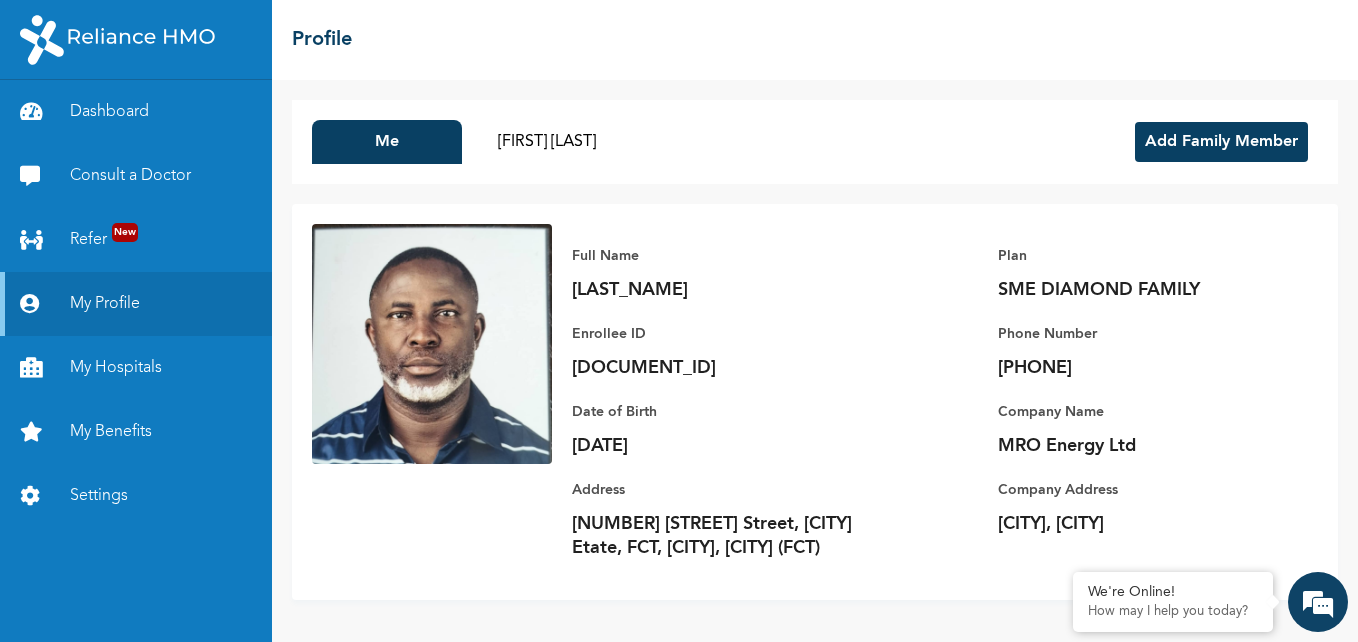 click on "Add Family Member" at bounding box center (1221, 142) 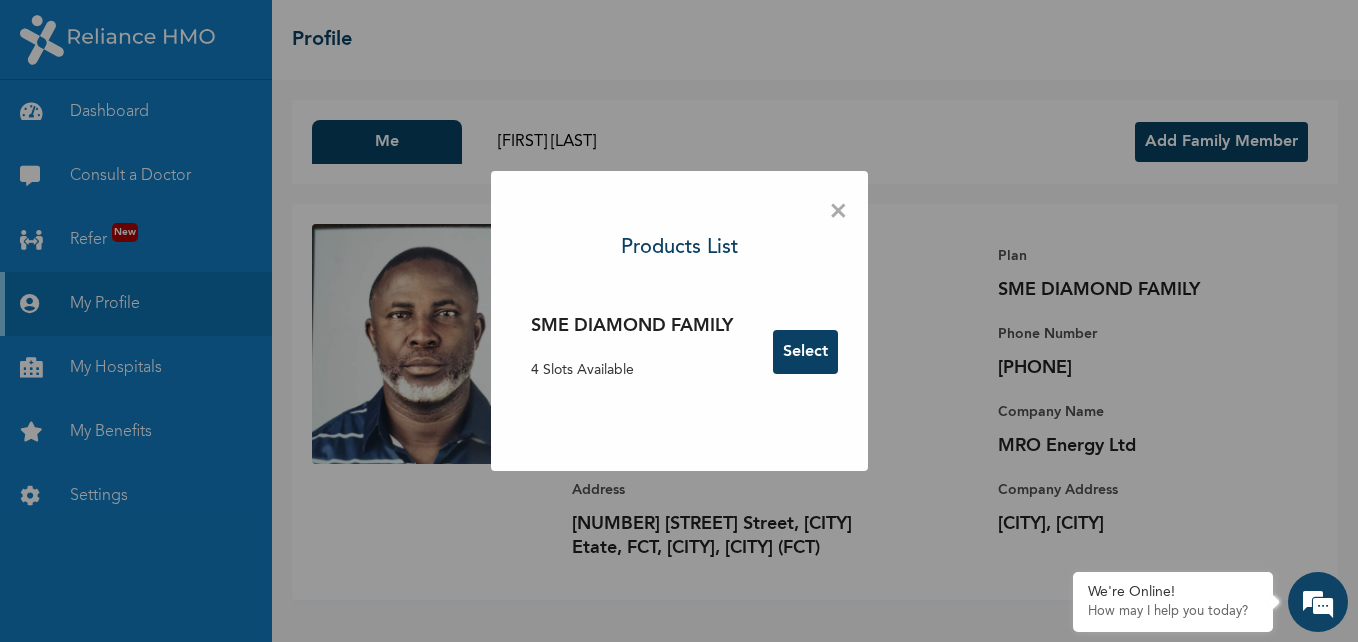 click on "Select" at bounding box center [805, 352] 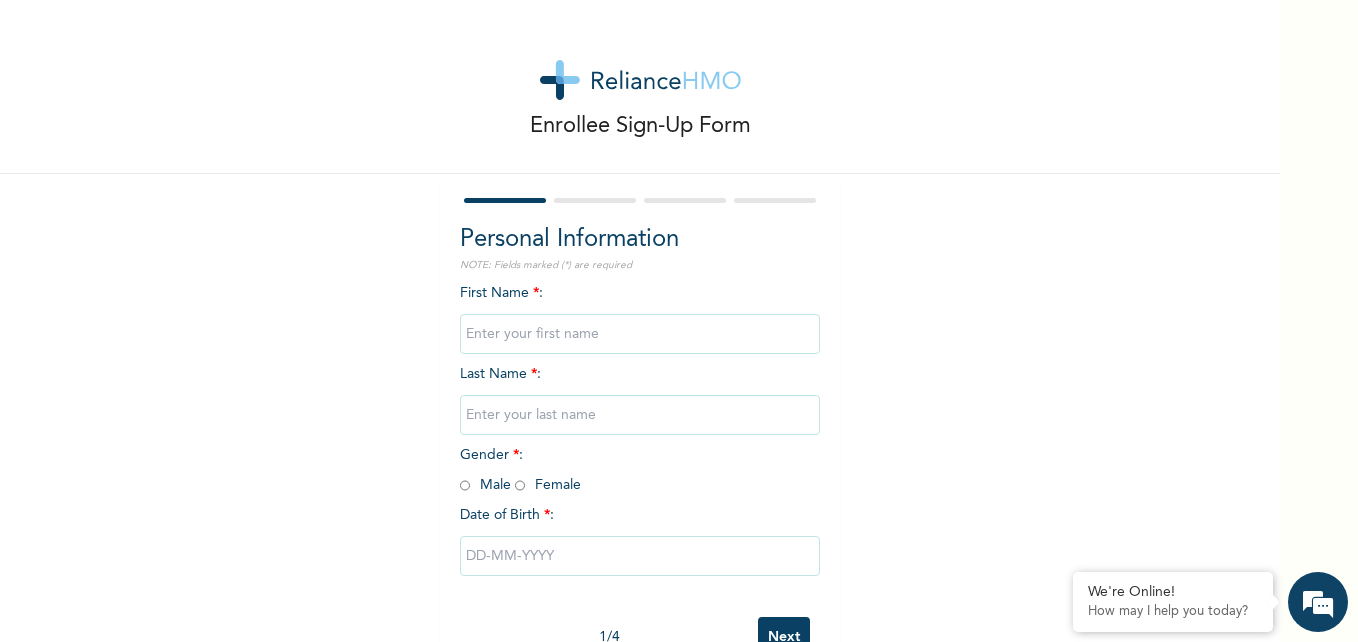 click at bounding box center [640, 334] 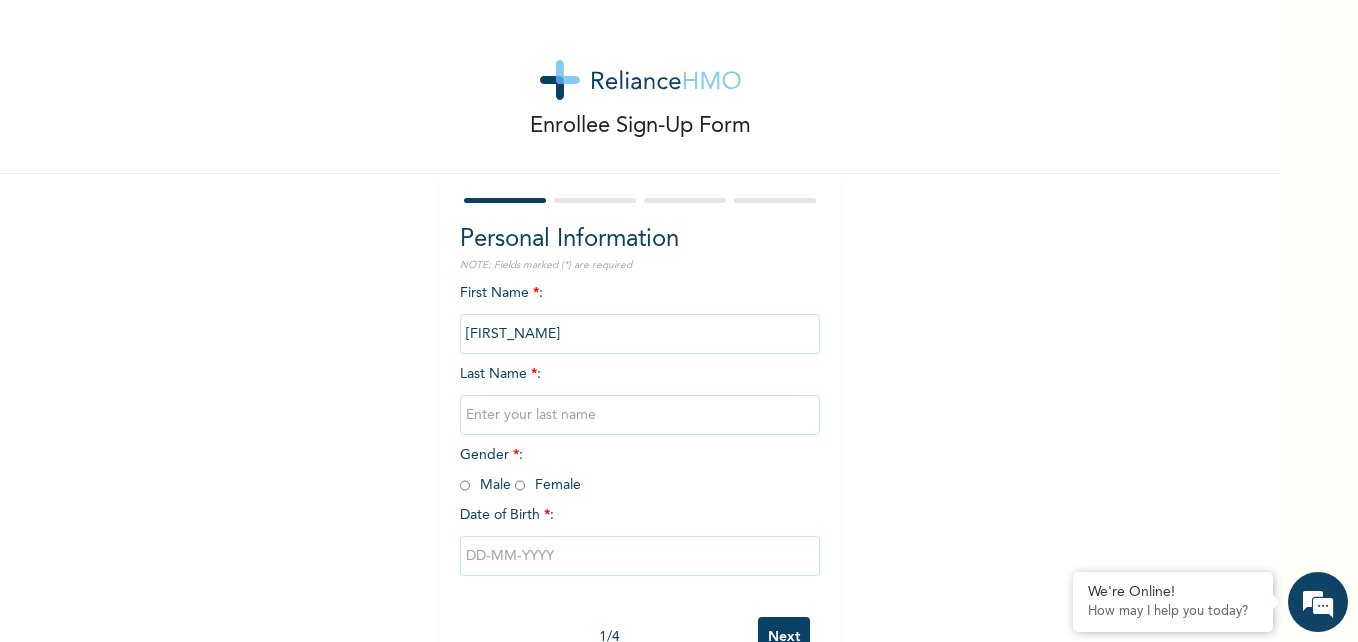 type on "[FIRST_NAME]" 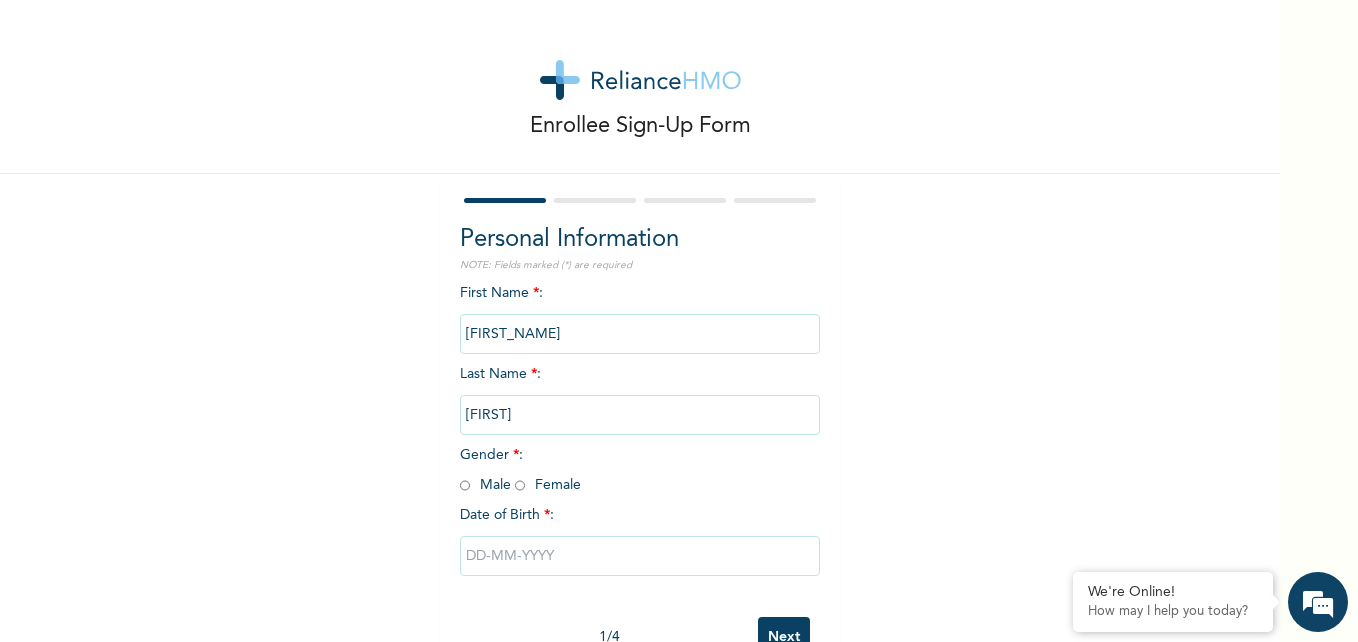 type on "[FIRST]" 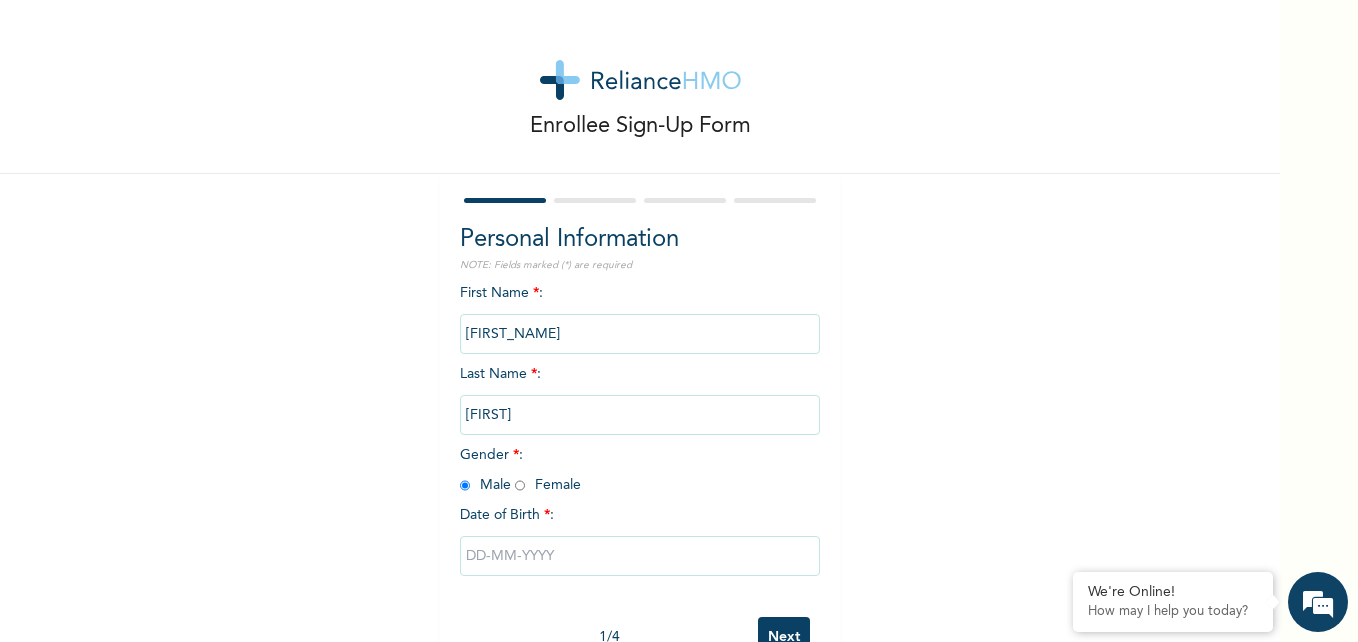 radio on "true" 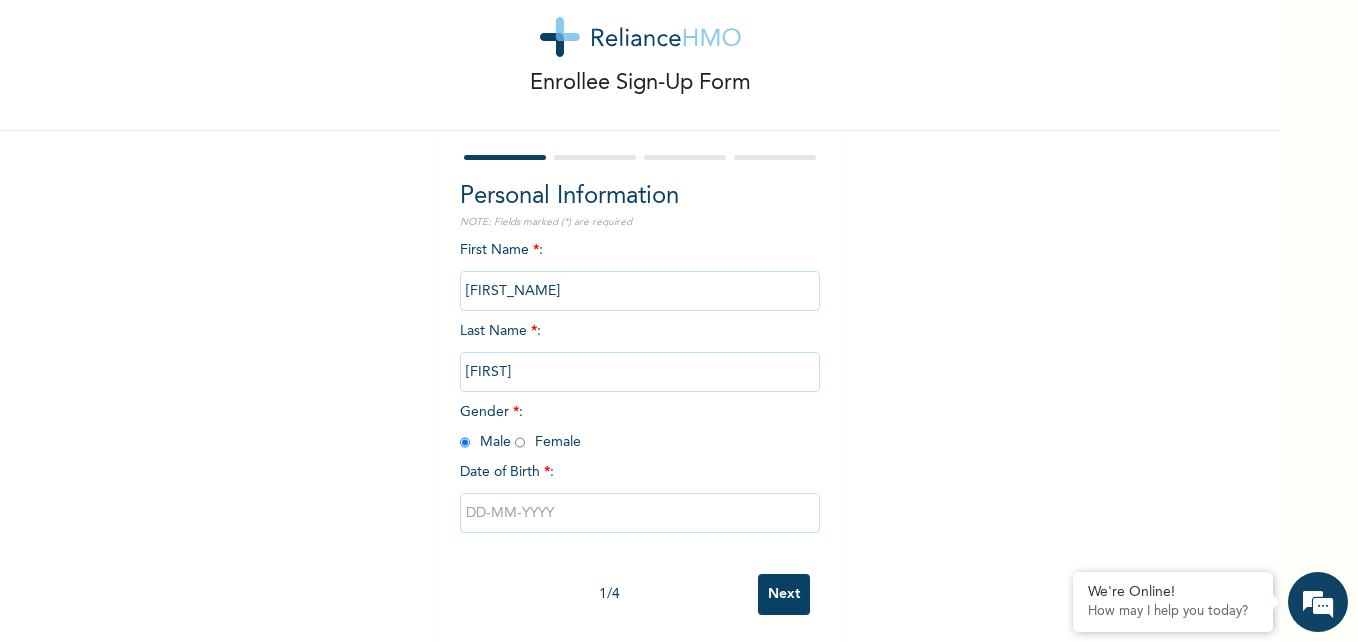 scroll, scrollTop: 61, scrollLeft: 0, axis: vertical 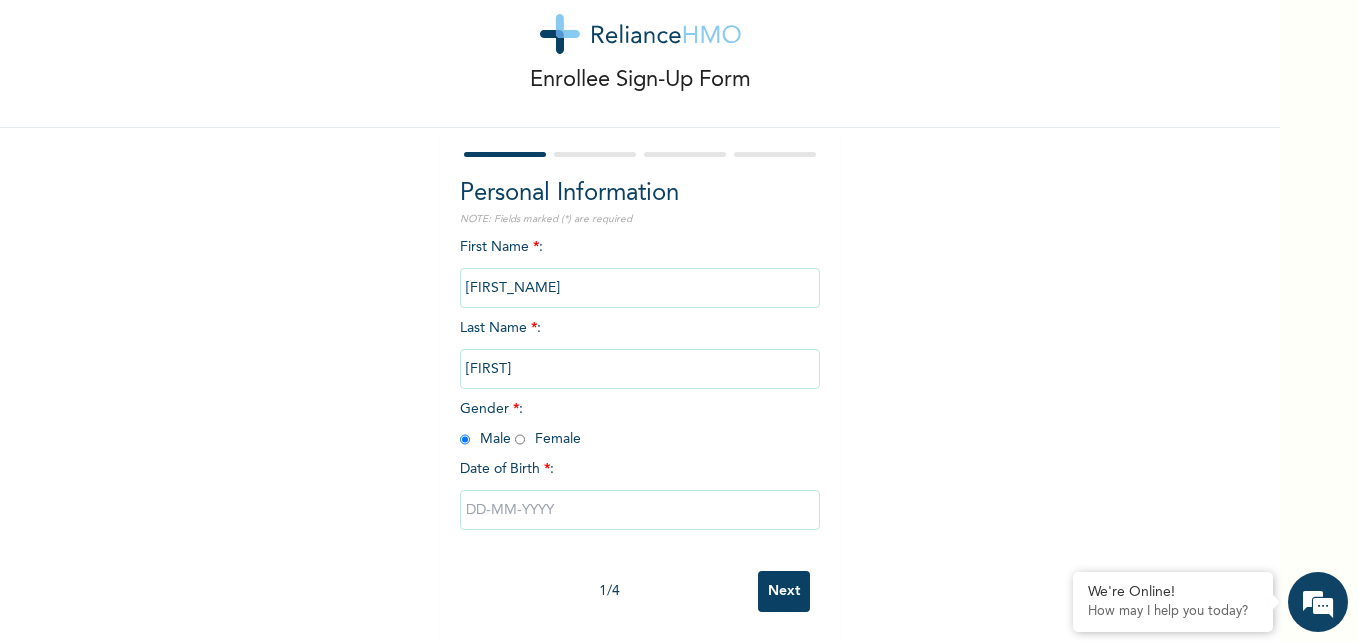 click at bounding box center (640, 510) 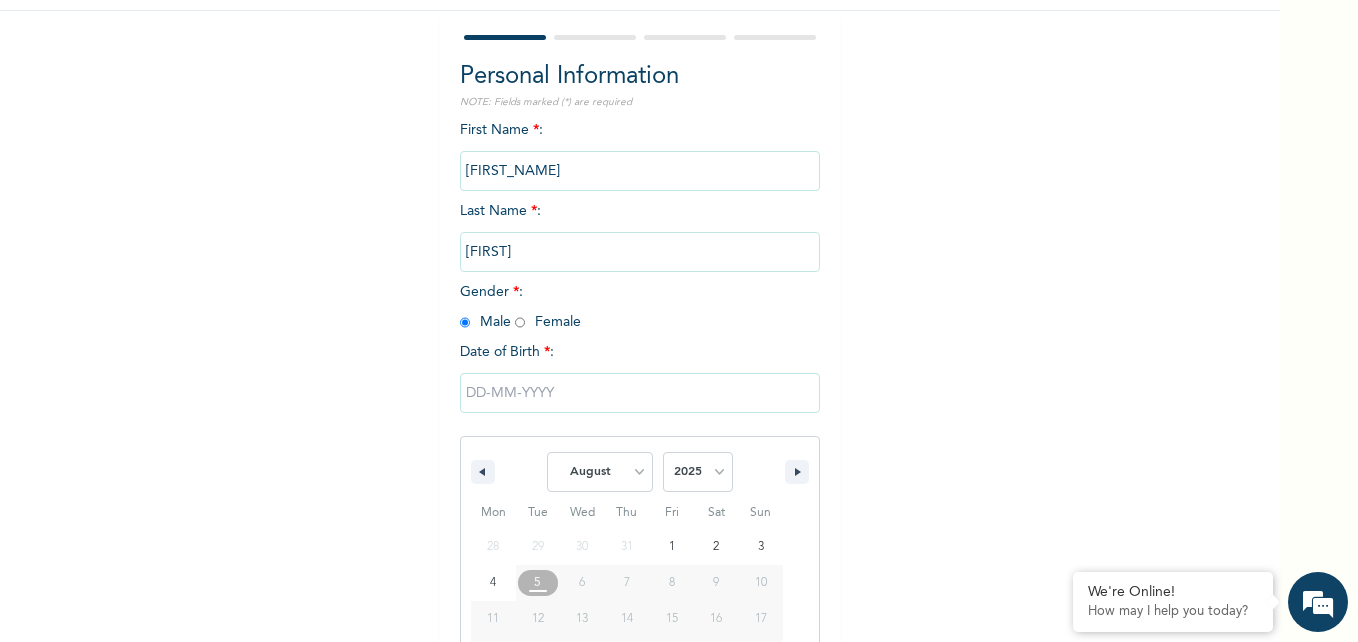 scroll, scrollTop: 267, scrollLeft: 0, axis: vertical 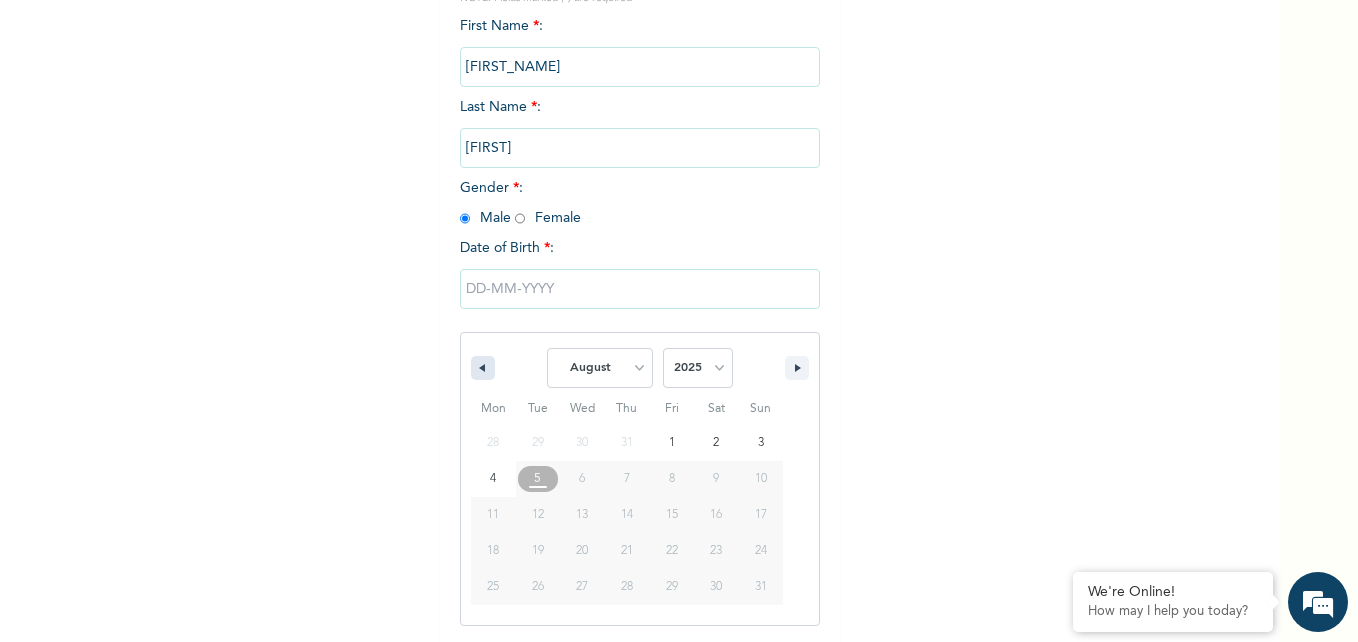 click at bounding box center [480, 368] 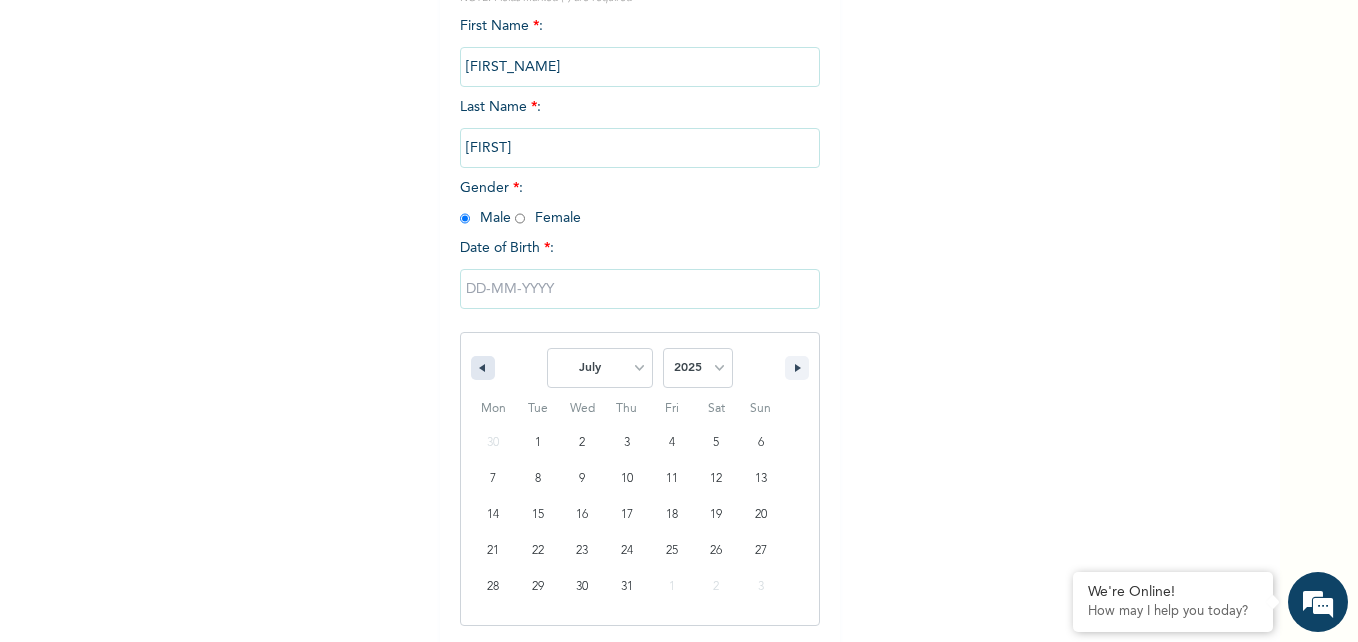 click at bounding box center [480, 368] 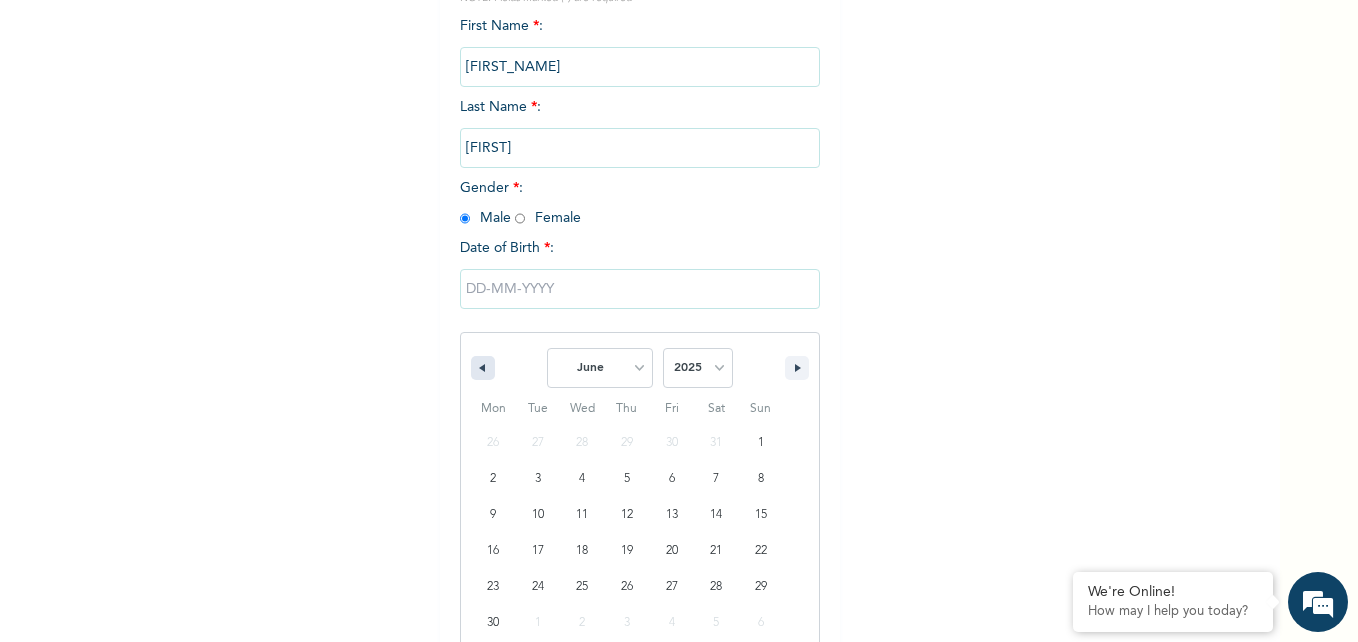 click at bounding box center [483, 368] 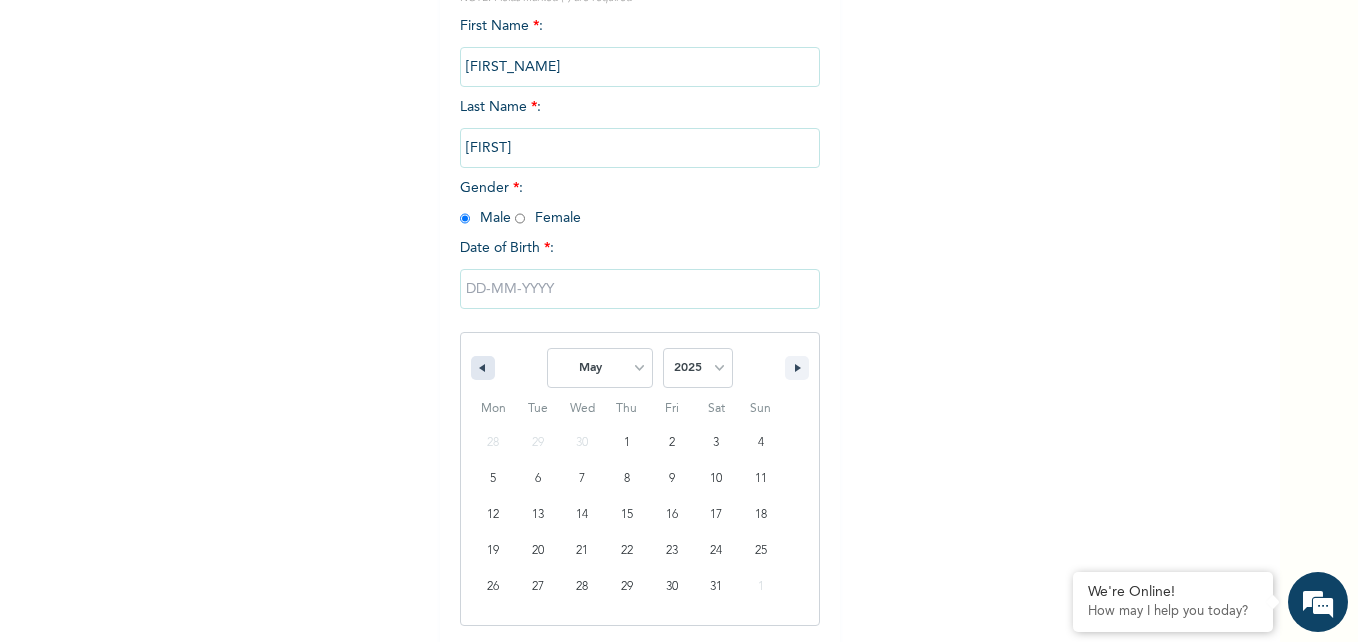 click at bounding box center [483, 368] 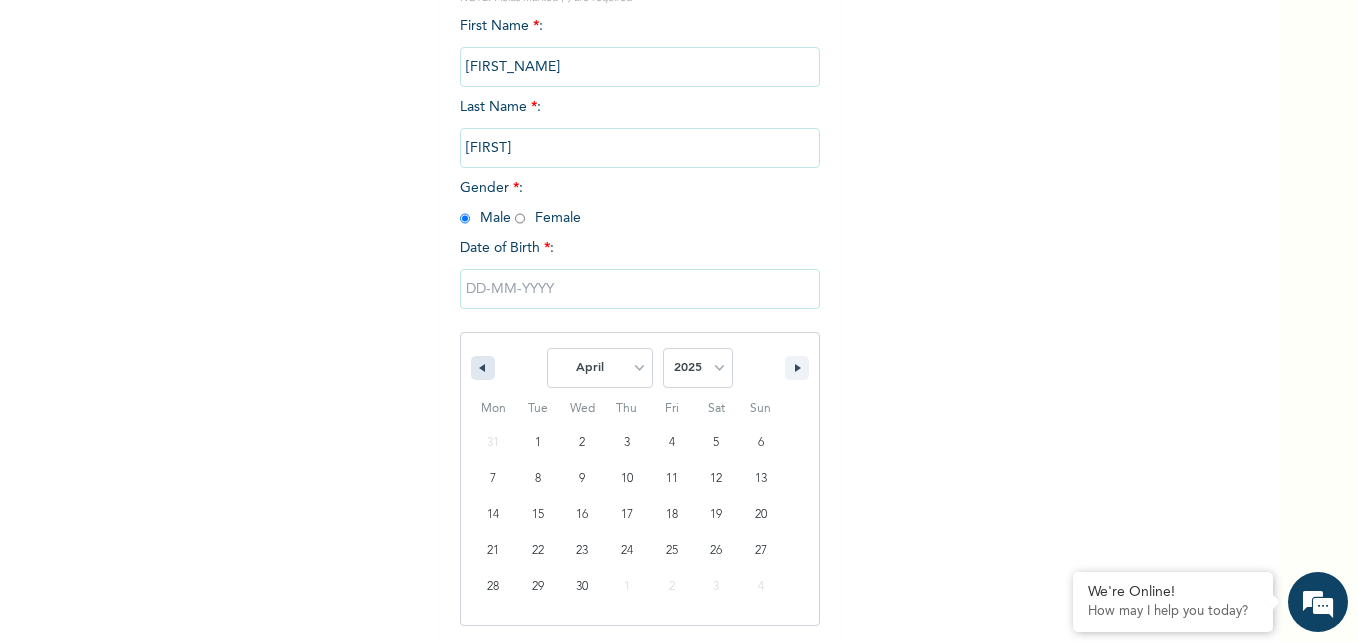 click at bounding box center [483, 368] 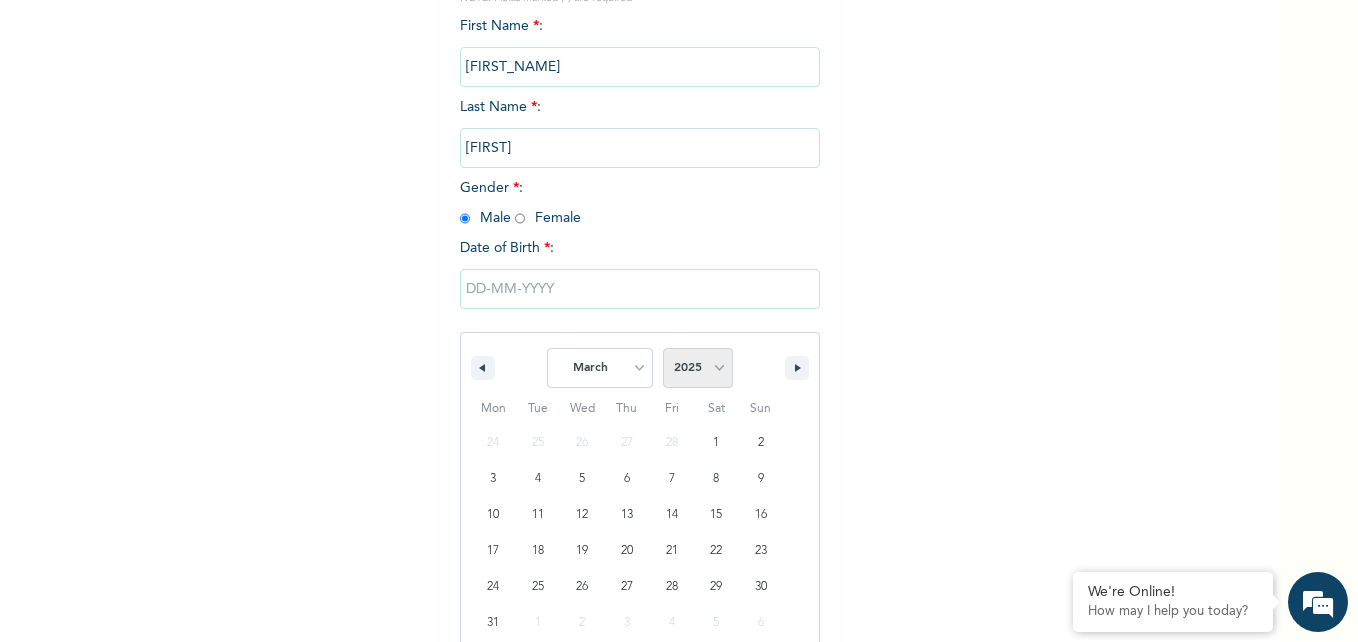 click on "2025 2024 2023 2022 2021 2020 2019 2018 2017 2016 2015 2014 2013 2012 2011 2010 2009 2008 2007 2006 2005 2004 2003 2002 2001 2000 1999 1998 1997 1996 1995 1994 1993 1992 1991 1990 1989 1988 1987 1986 1985 1984 1983 1982 1981 1980 1979 1978 1977 1976 1975 1974 1973 1972 1971 1970 1969 1968 1967 1966 1965 1964 1963 1962 1961 1960 1959 1958 1957 1956 1955 1954 1953 1952 1951 1950 1949 1948 1947 1946 1945 1944 1943 1942 1941 1940 1939 1938 1937 1936 1935 1934 1933 1932 1931 1930 1929 1928 1927 1926 1925 1924 1923 1922 1921 1920 1919 1918 1917 1916 1915 1914 1913 1912 1911 1910 1909 1908 1907 1906 1905" at bounding box center [698, 368] 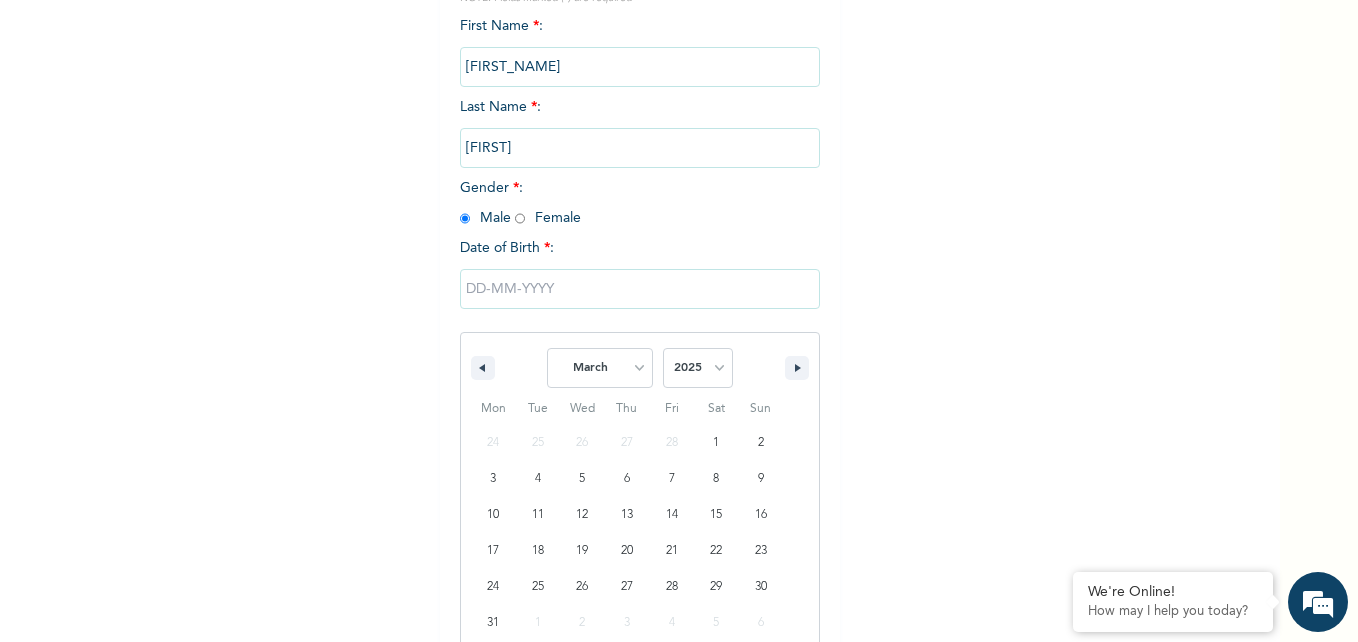 select on "2015" 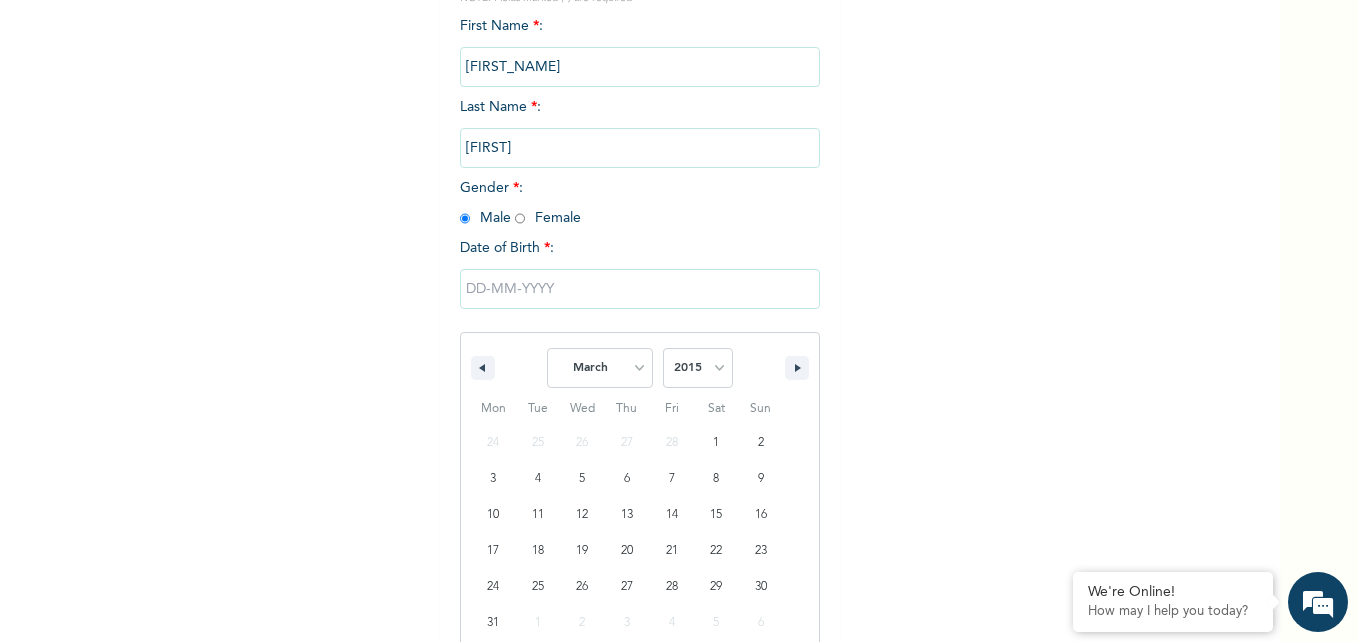 click on "2025 2024 2023 2022 2021 2020 2019 2018 2017 2016 2015 2014 2013 2012 2011 2010 2009 2008 2007 2006 2005 2004 2003 2002 2001 2000 1999 1998 1997 1996 1995 1994 1993 1992 1991 1990 1989 1988 1987 1986 1985 1984 1983 1982 1981 1980 1979 1978 1977 1976 1975 1974 1973 1972 1971 1970 1969 1968 1967 1966 1965 1964 1963 1962 1961 1960 1959 1958 1957 1956 1955 1954 1953 1952 1951 1950 1949 1948 1947 1946 1945 1944 1943 1942 1941 1940 1939 1938 1937 1936 1935 1934 1933 1932 1931 1930 1929 1928 1927 1926 1925 1924 1923 1922 1921 1920 1919 1918 1917 1916 1915 1914 1913 1912 1911 1910 1909 1908 1907 1906 1905" at bounding box center (698, 368) 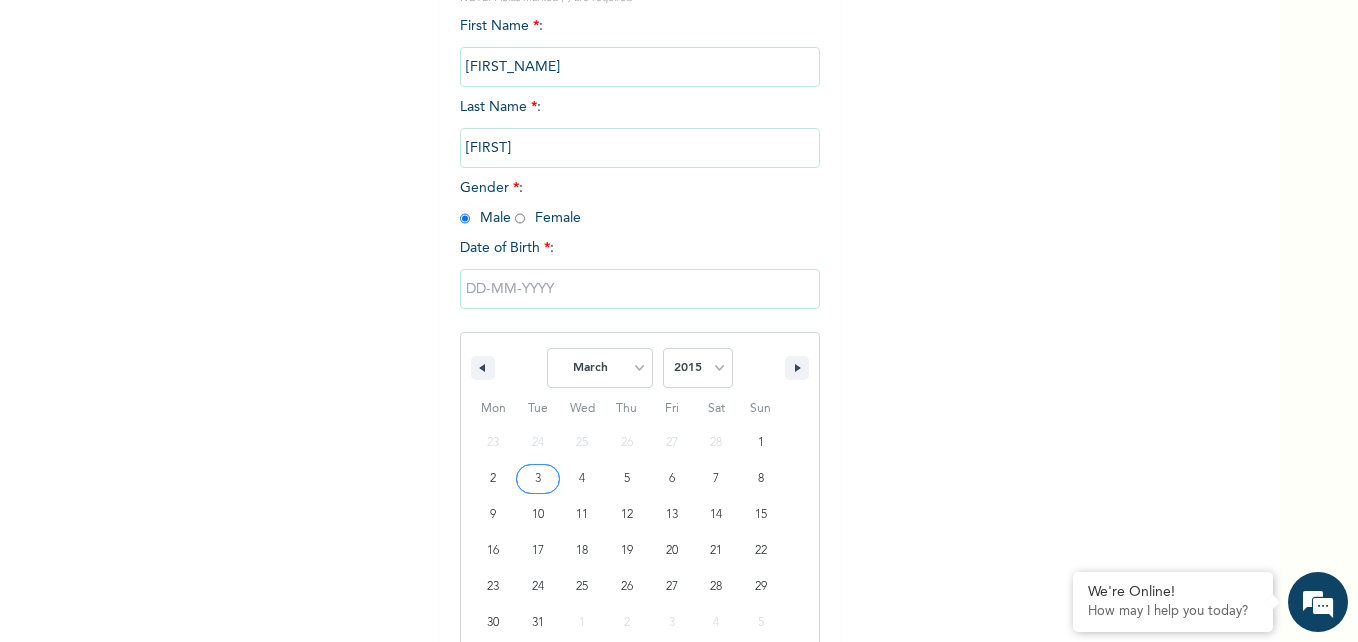 type on "[DATE]" 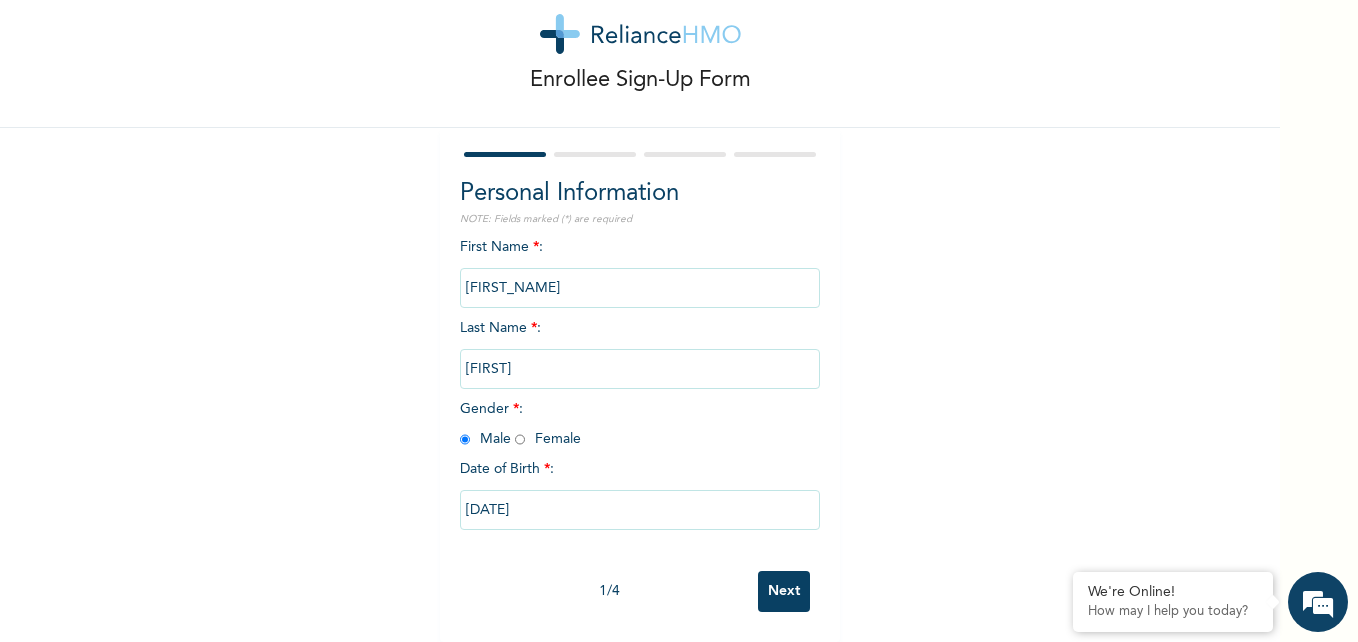 scroll, scrollTop: 61, scrollLeft: 0, axis: vertical 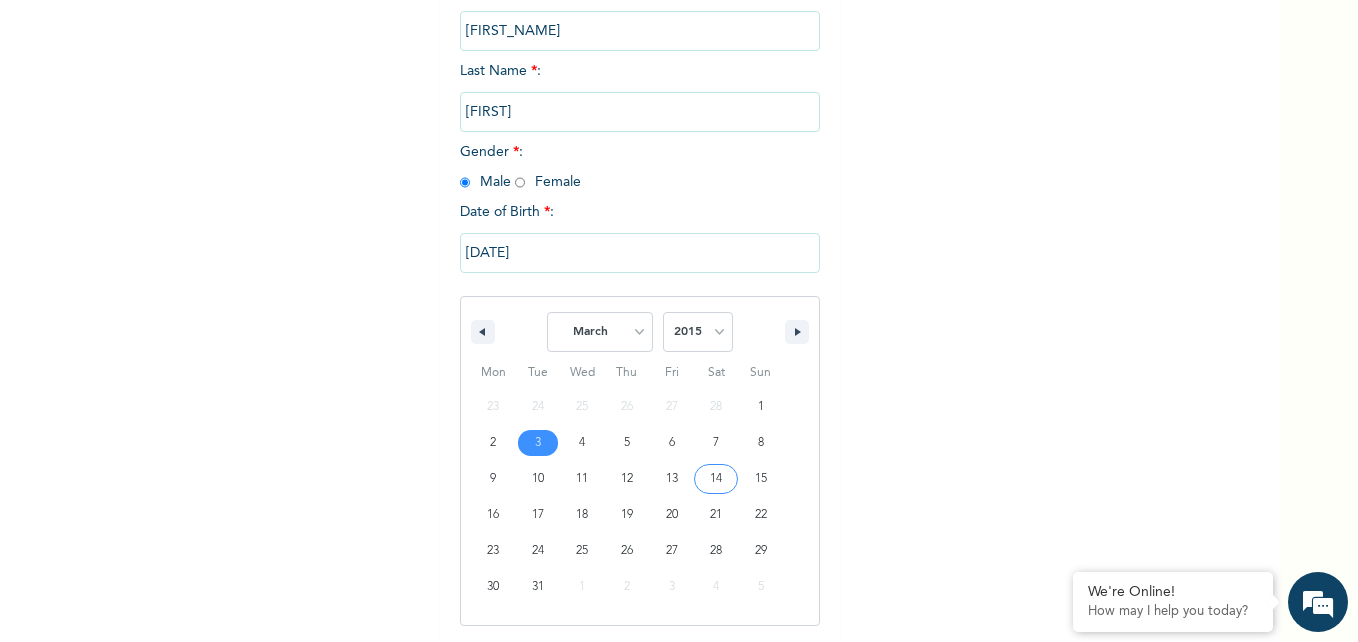 type on "[MONTH]/[DAY]/[YEAR]" 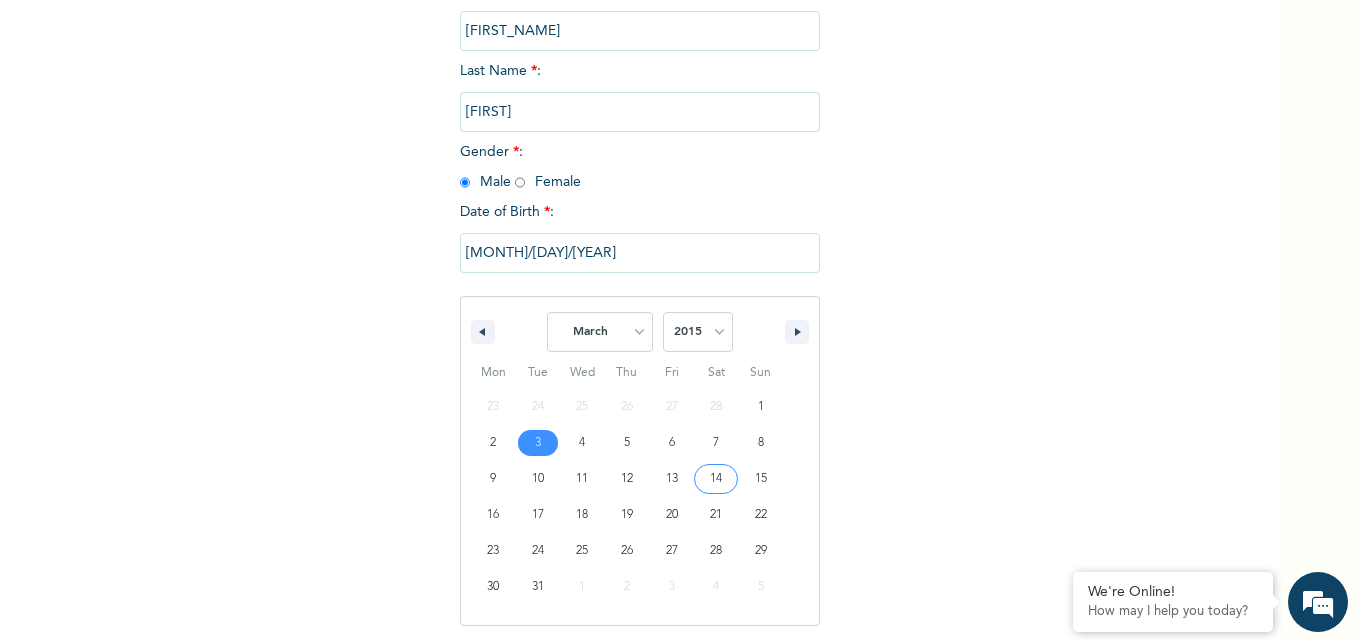 scroll, scrollTop: 61, scrollLeft: 0, axis: vertical 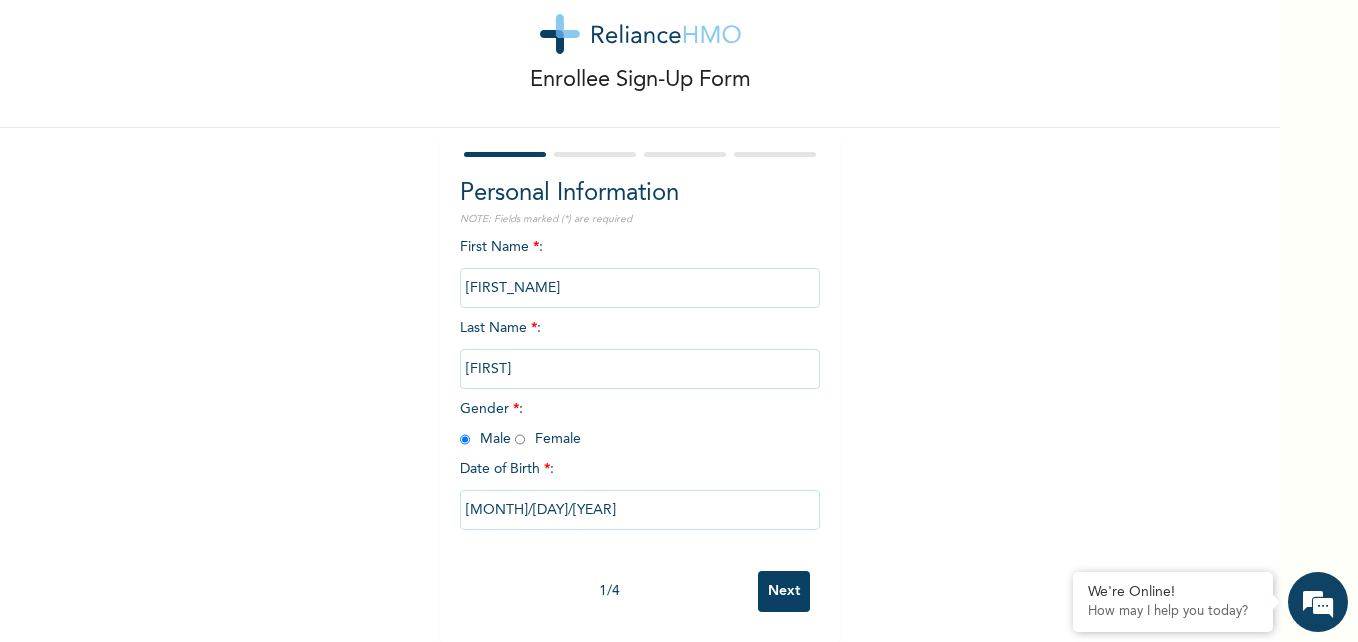 click on "Next" at bounding box center [784, 591] 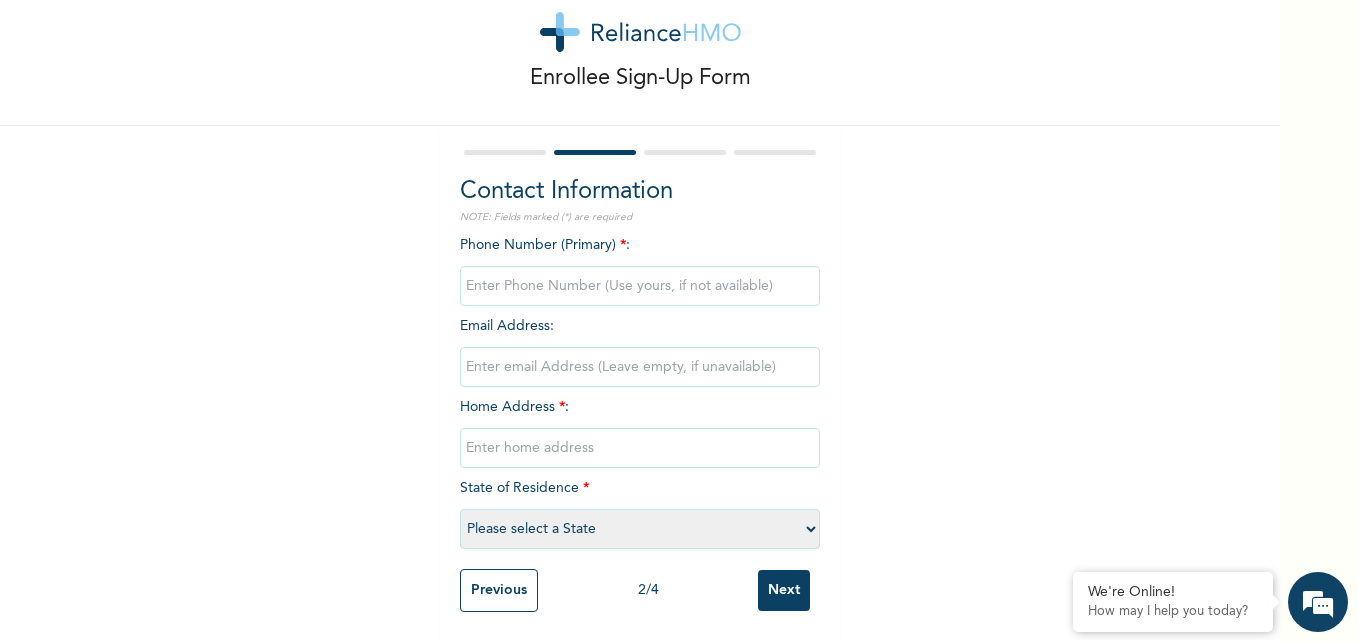 click at bounding box center (640, 286) 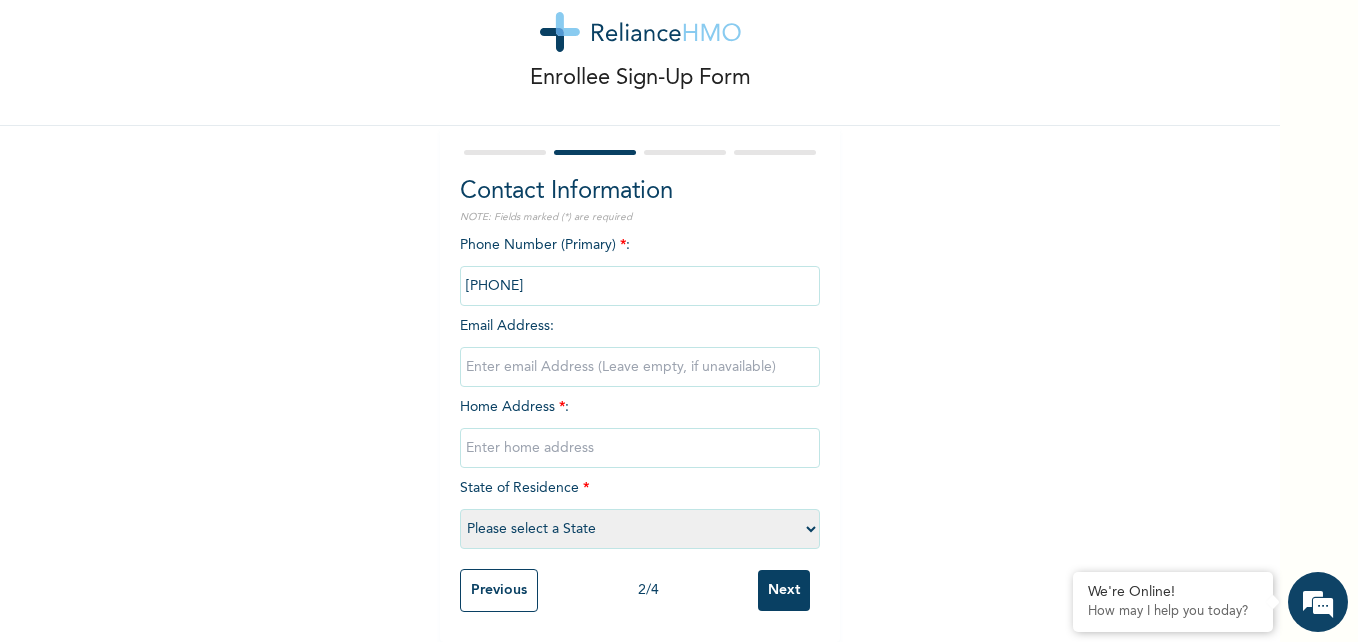 type on "[PHONE]" 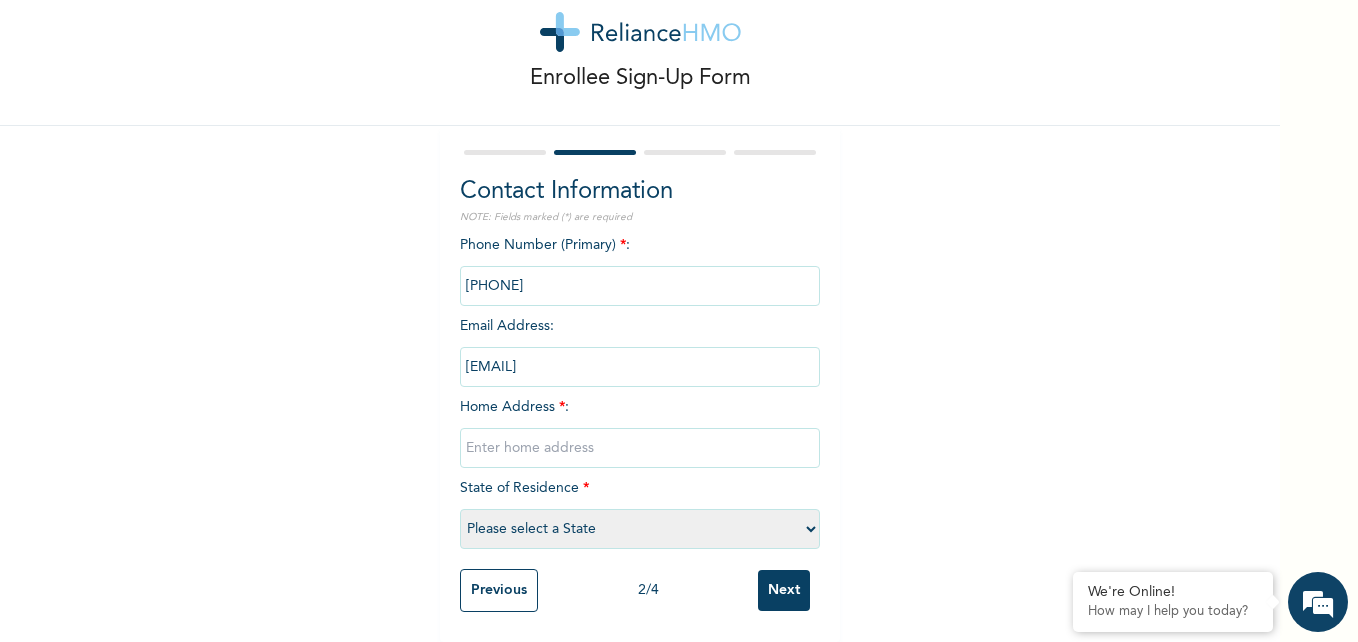 type on "[NUMBER] [STREET] Street, [CITY] Estate, [CITY]" 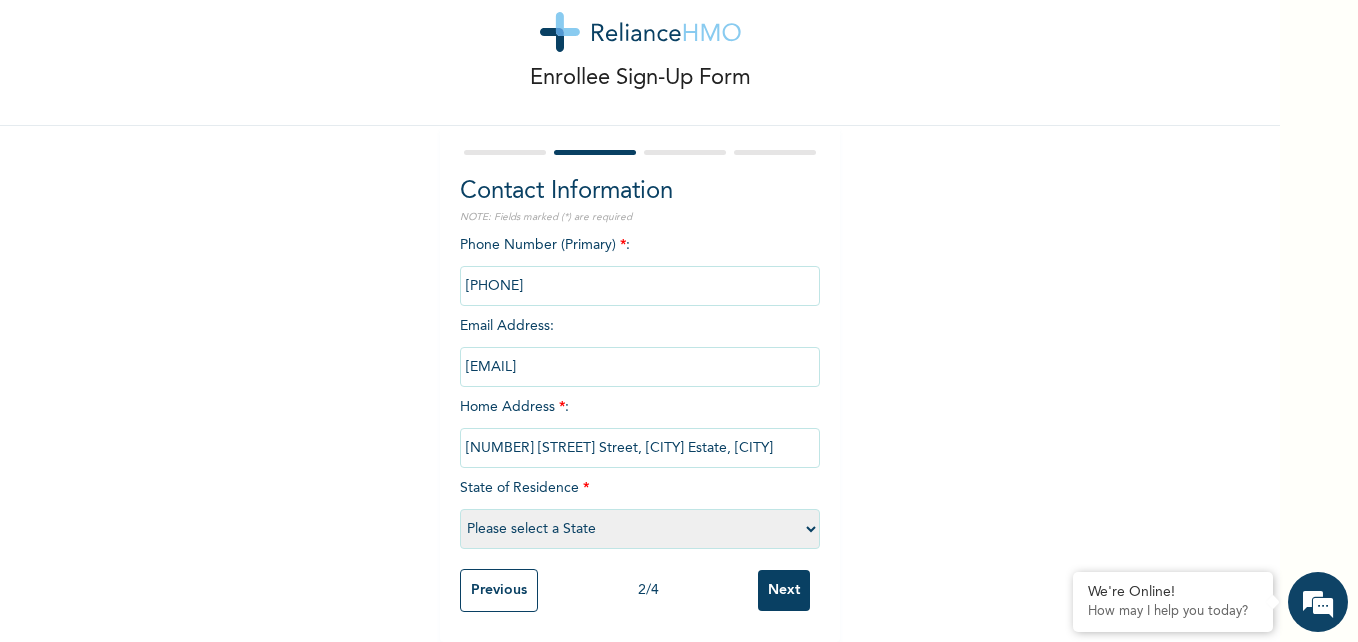 select on "15" 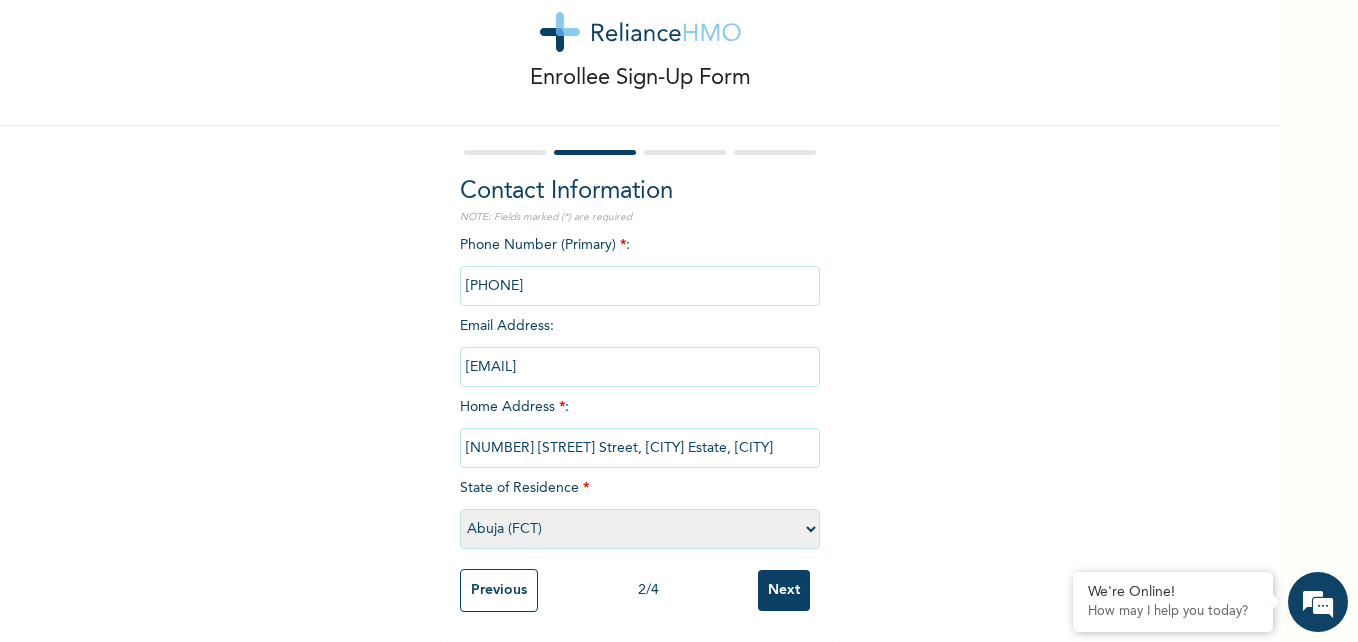 click on "Next" at bounding box center (784, 590) 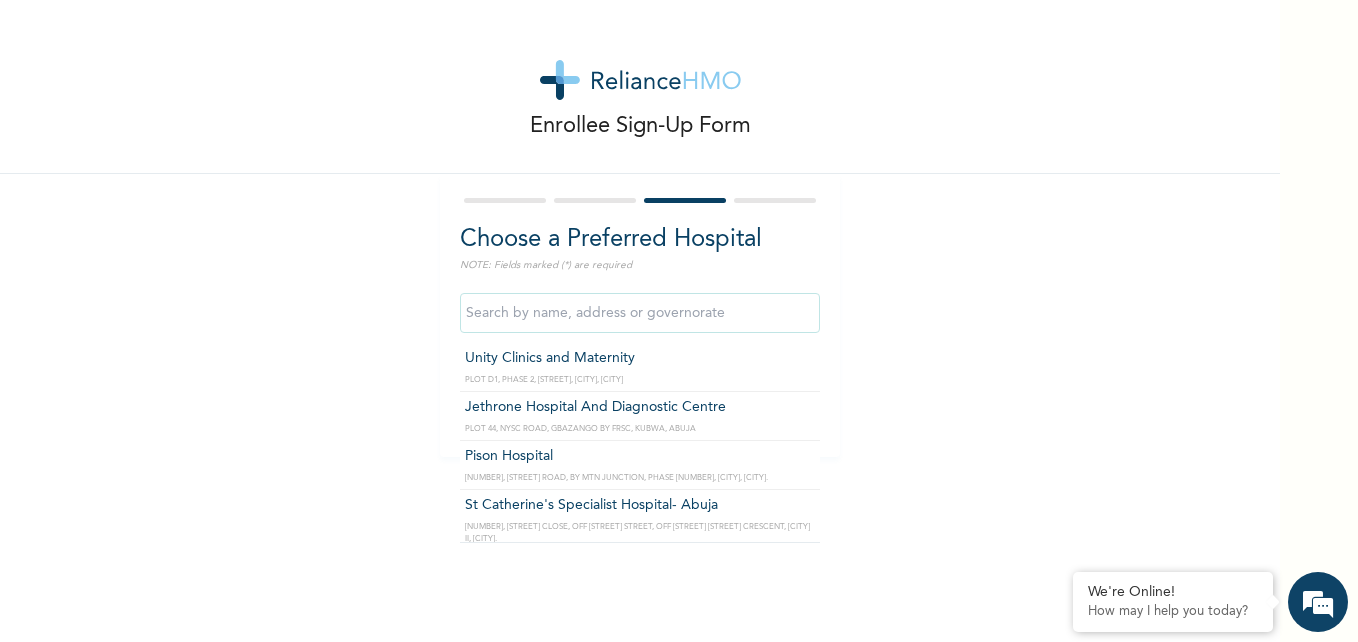 click at bounding box center [640, 313] 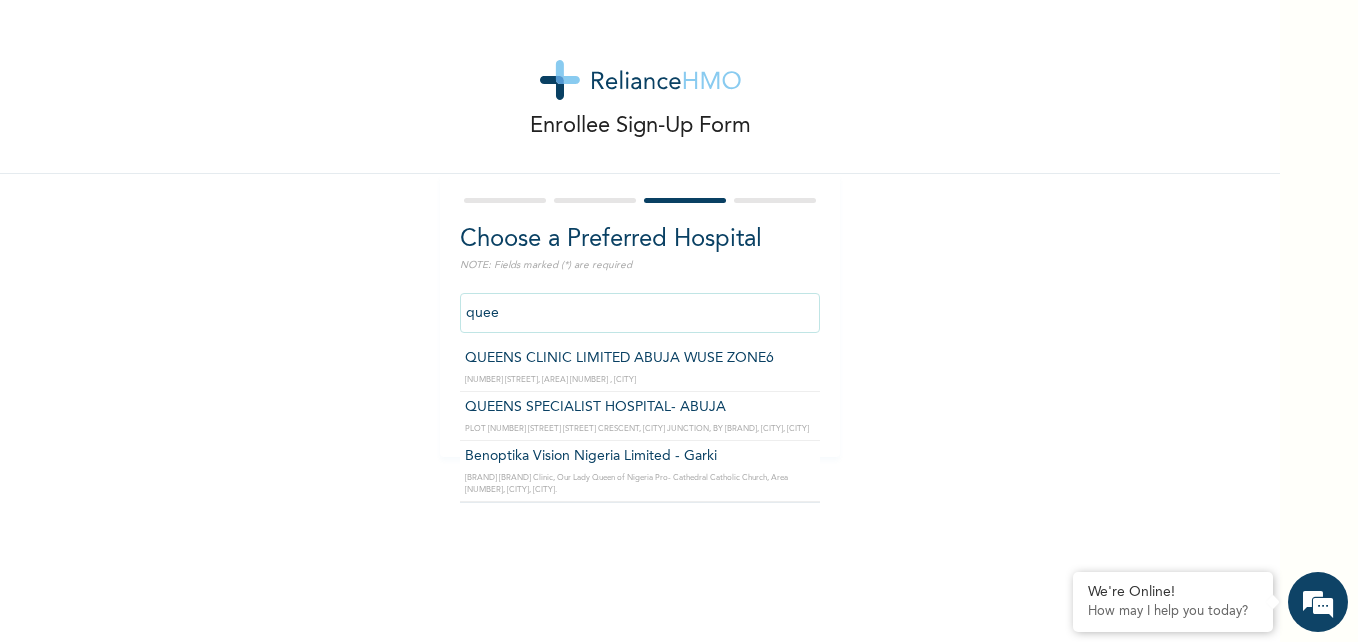 type on "QUEENS SPECIALIST HOSPITAL- ABUJA" 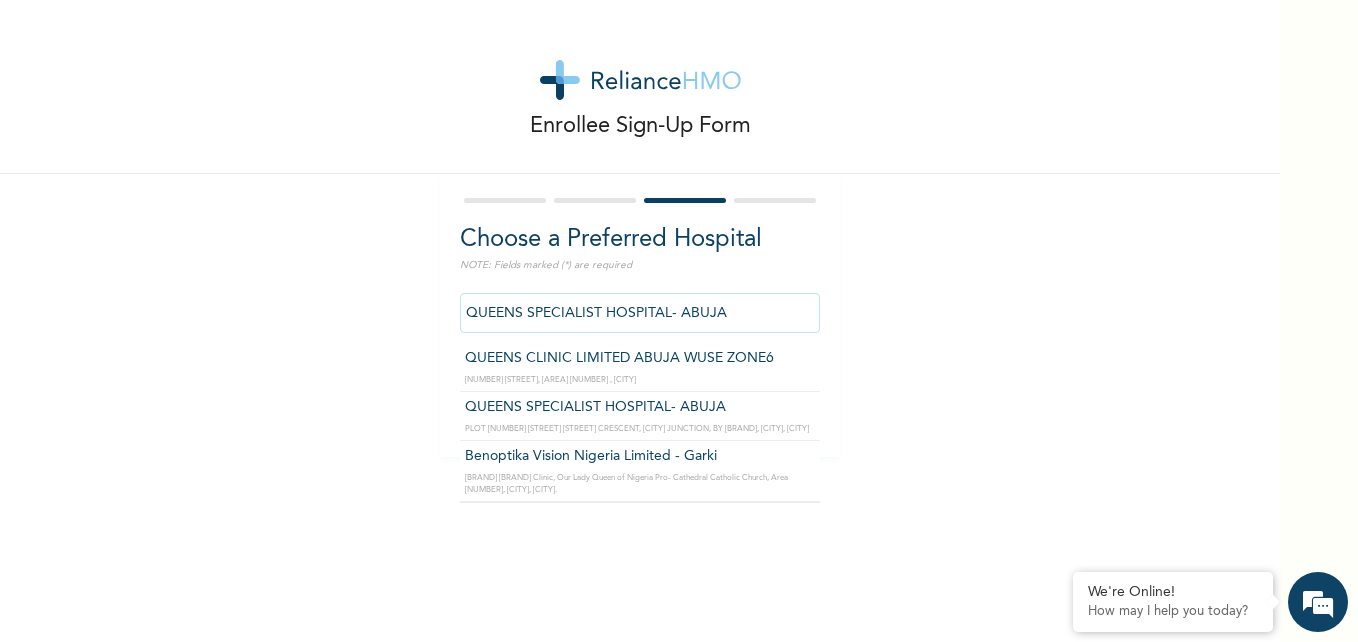 click on "QUEENS SPECIALIST HOSPITAL- ABUJA" at bounding box center (640, 313) 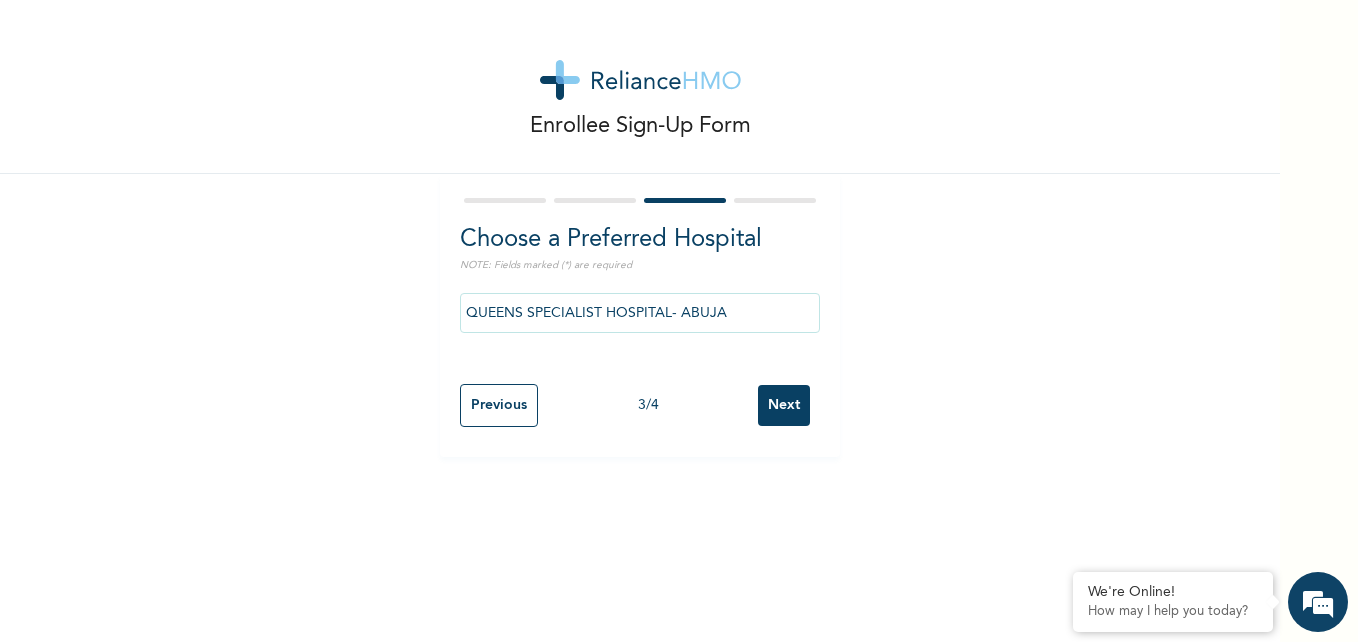 click on "Next" at bounding box center [784, 405] 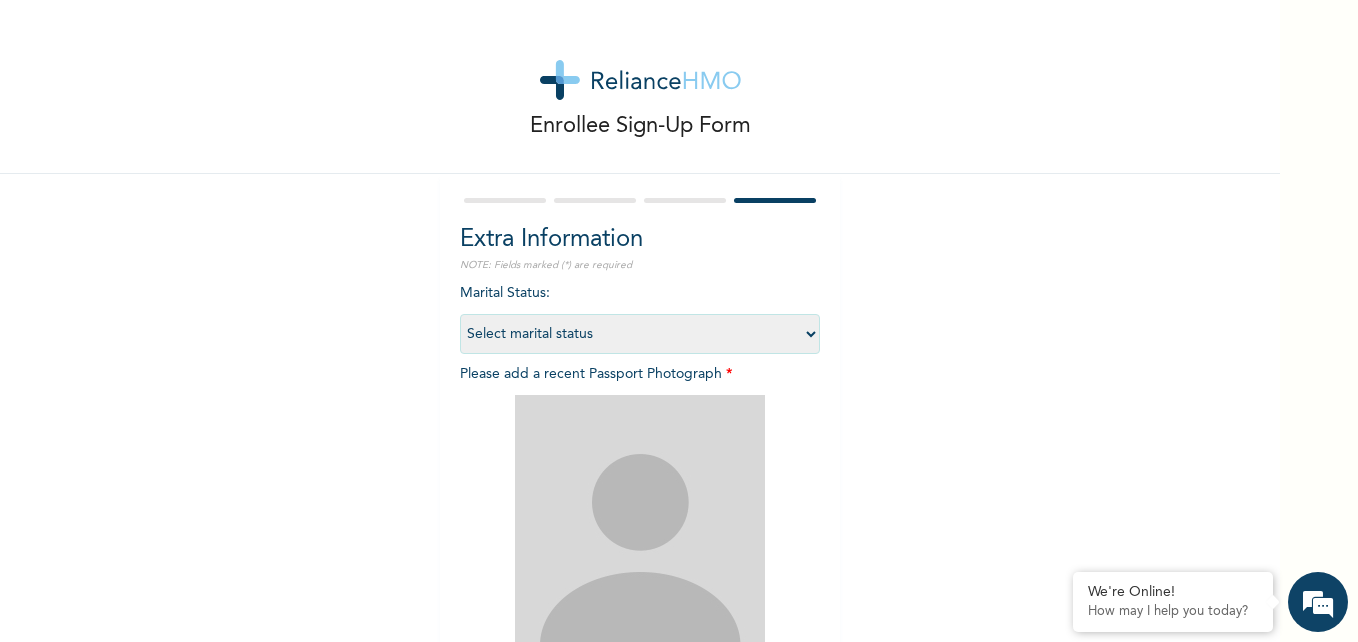 click on "Select marital status Single Married Divorced Widow/Widower" at bounding box center [640, 334] 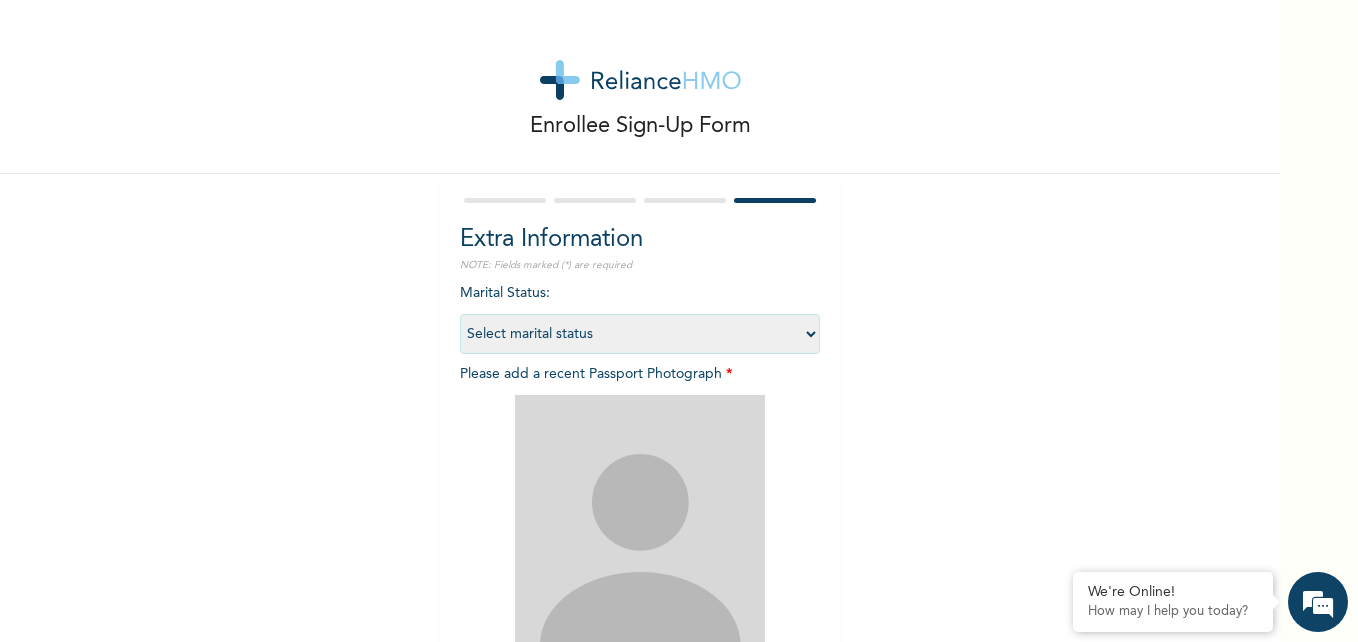 select on "1" 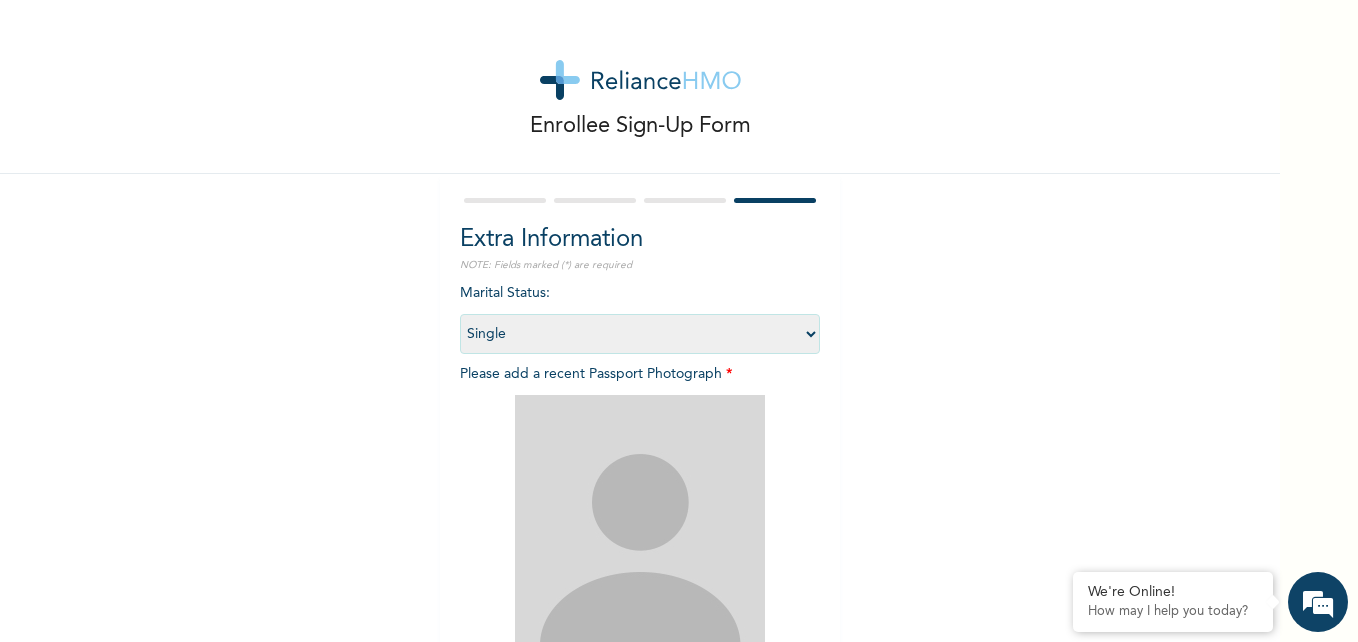 click on "Select marital status Single Married Divorced Widow/Widower" at bounding box center (640, 334) 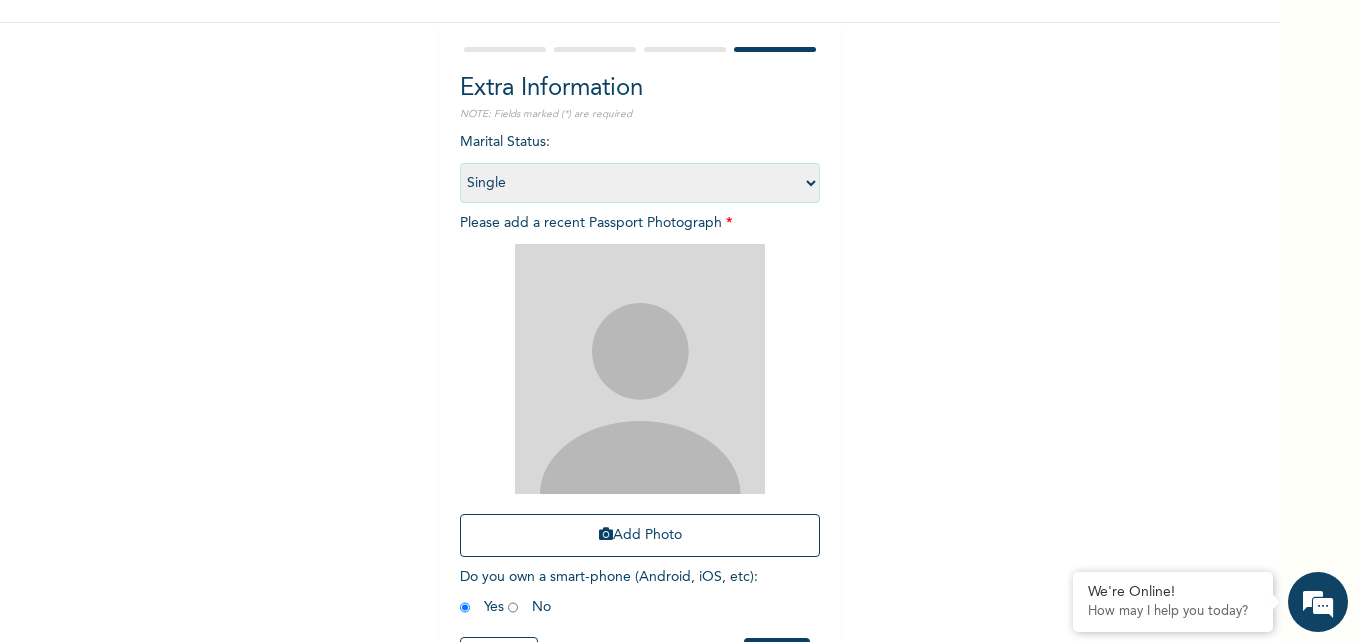scroll, scrollTop: 200, scrollLeft: 0, axis: vertical 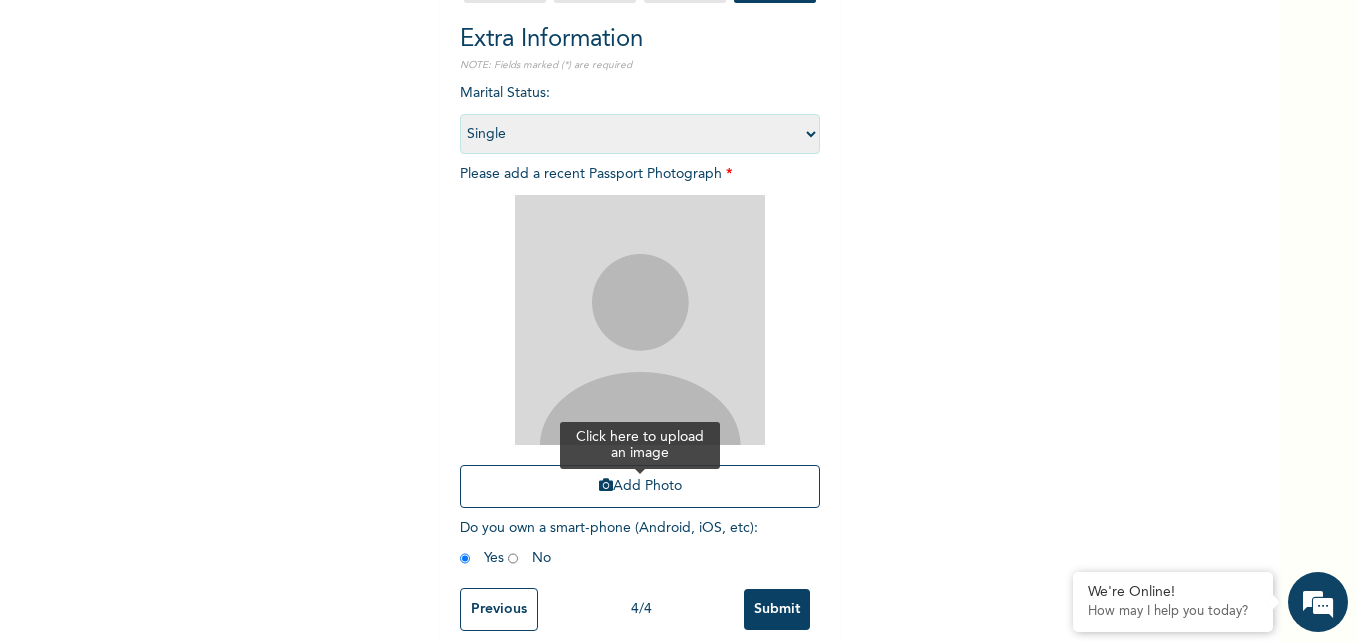click on "Add Photo" at bounding box center (640, 486) 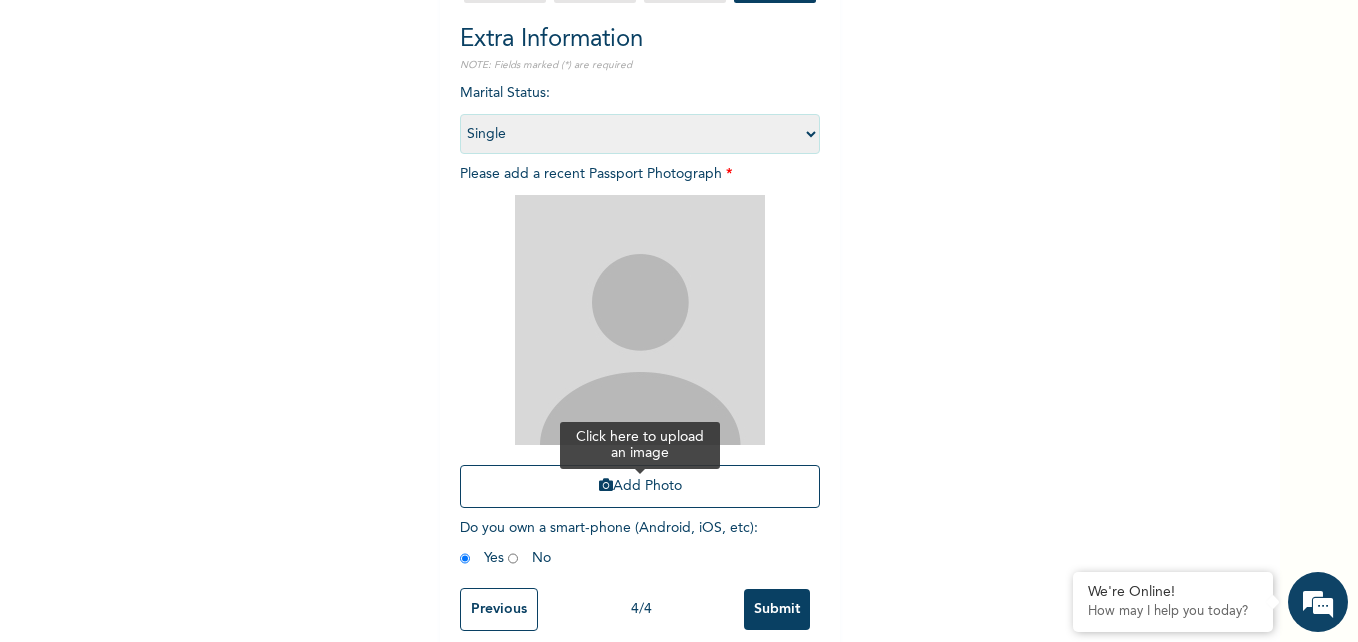 scroll, scrollTop: 0, scrollLeft: 0, axis: both 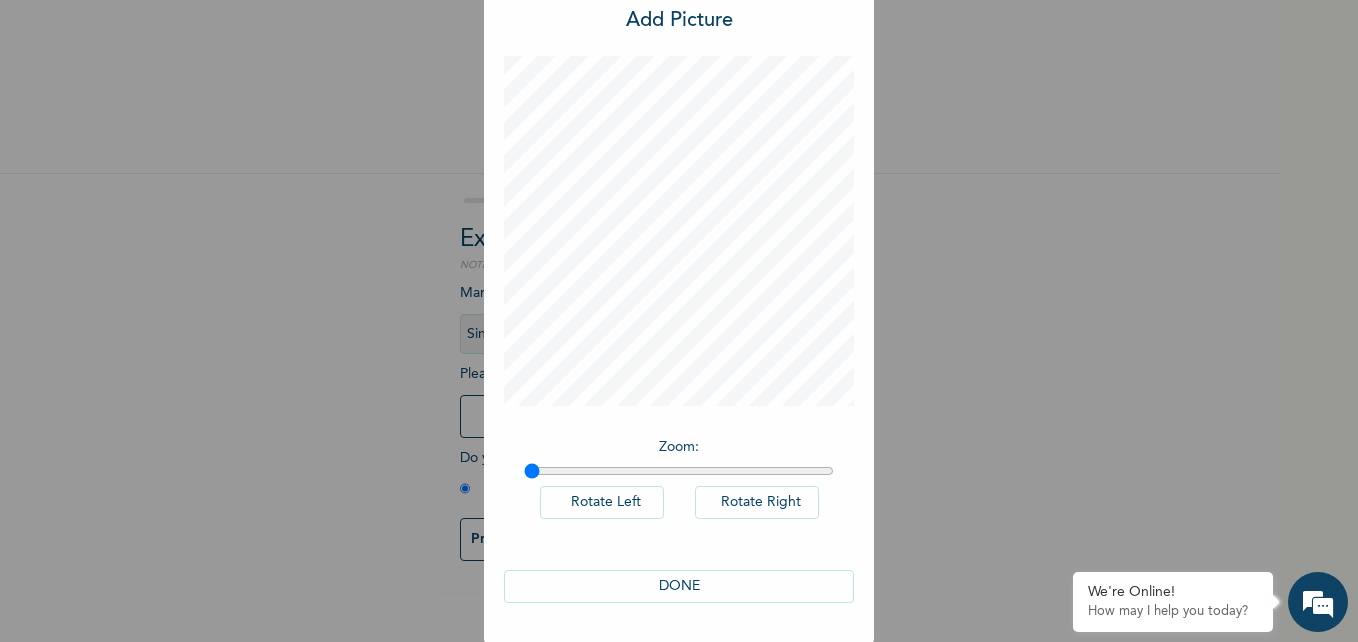 click on "DONE" at bounding box center [679, 586] 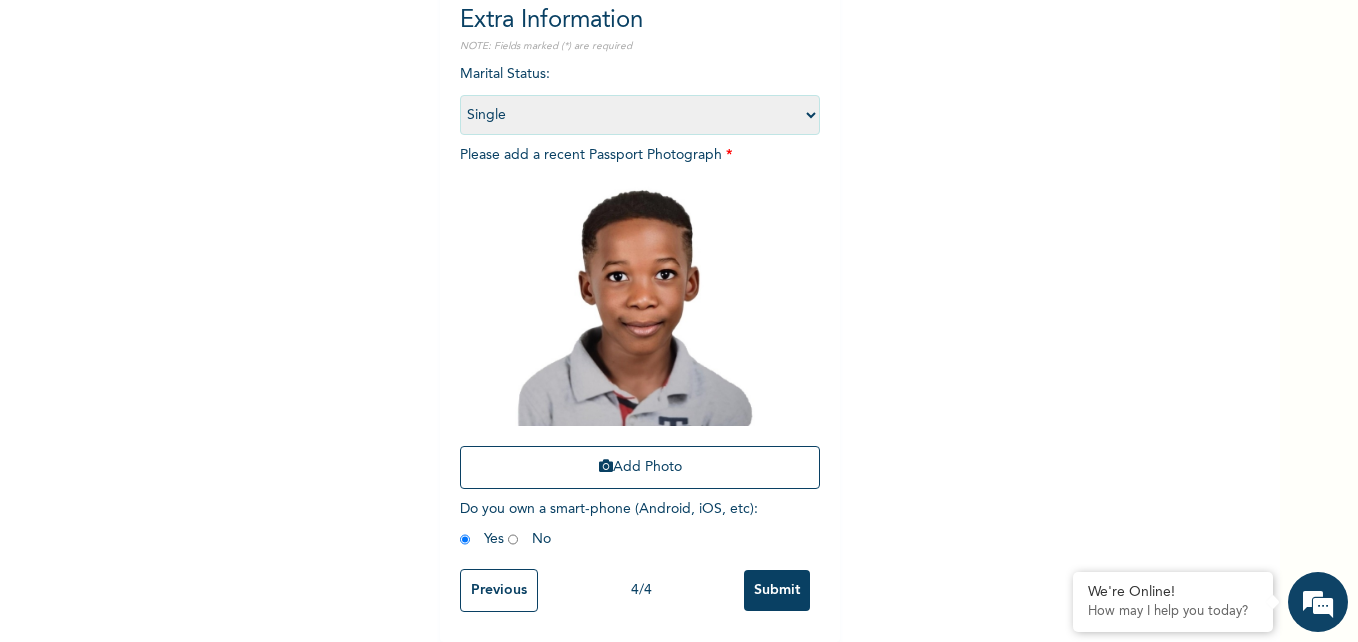 scroll, scrollTop: 234, scrollLeft: 0, axis: vertical 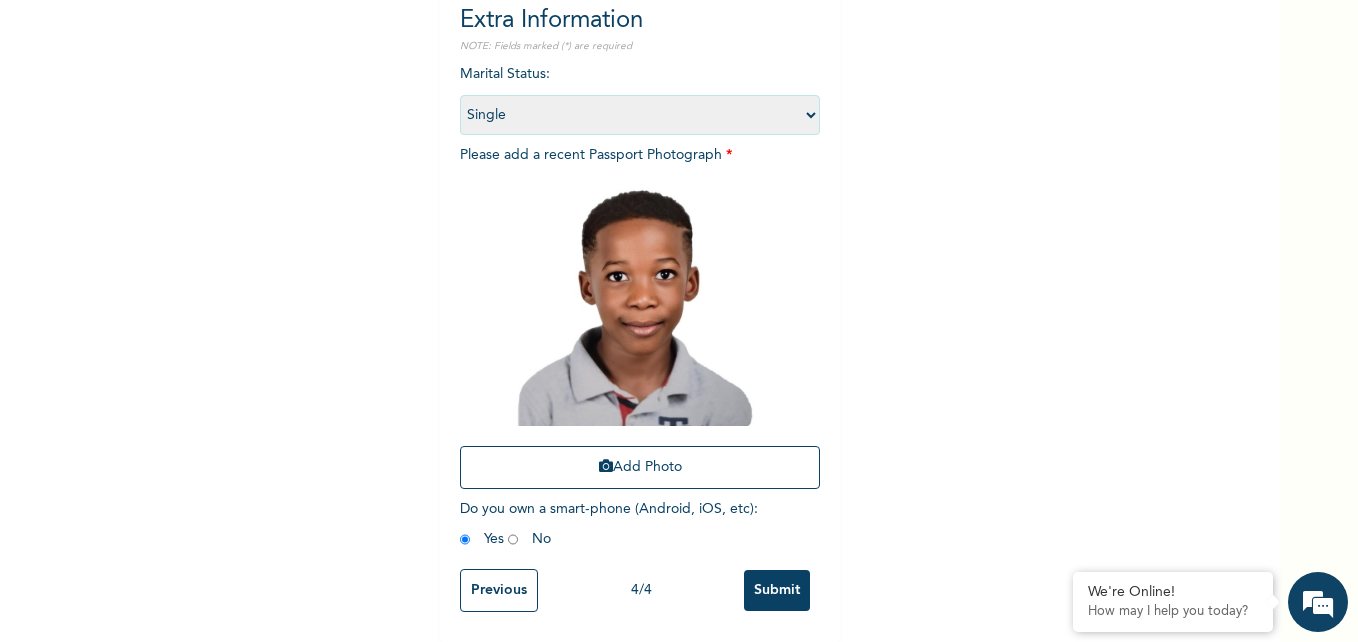 radio on "true" 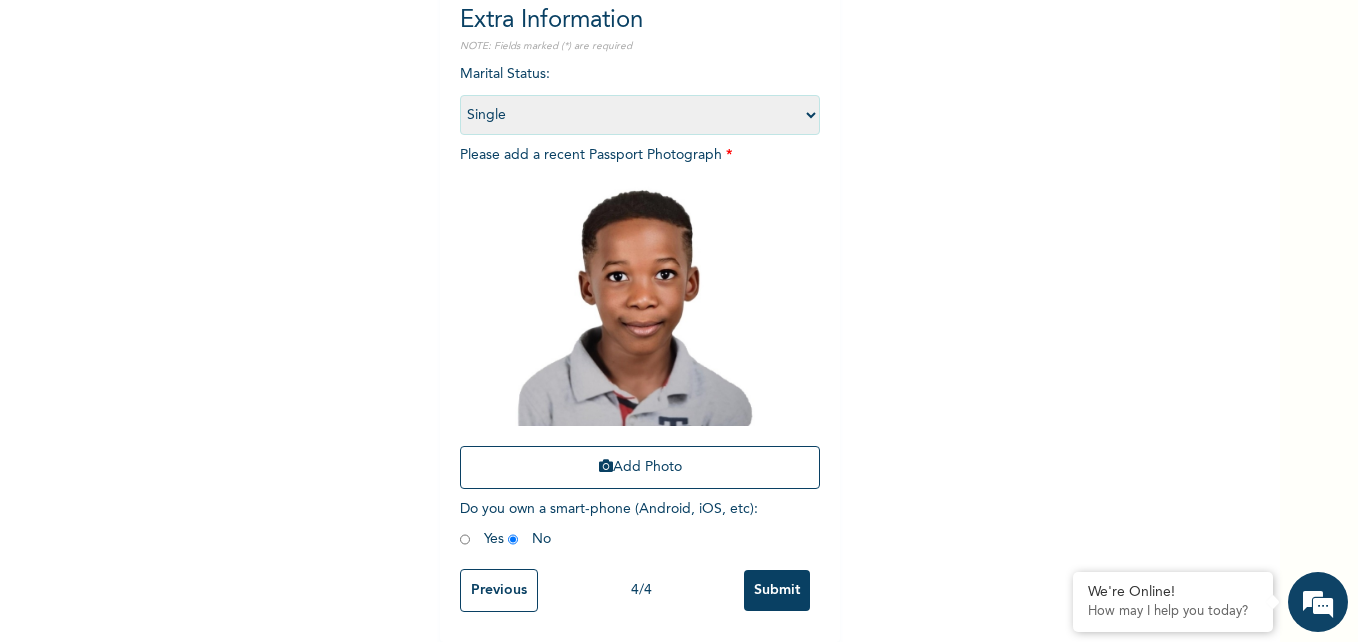 click on "Submit" at bounding box center [777, 590] 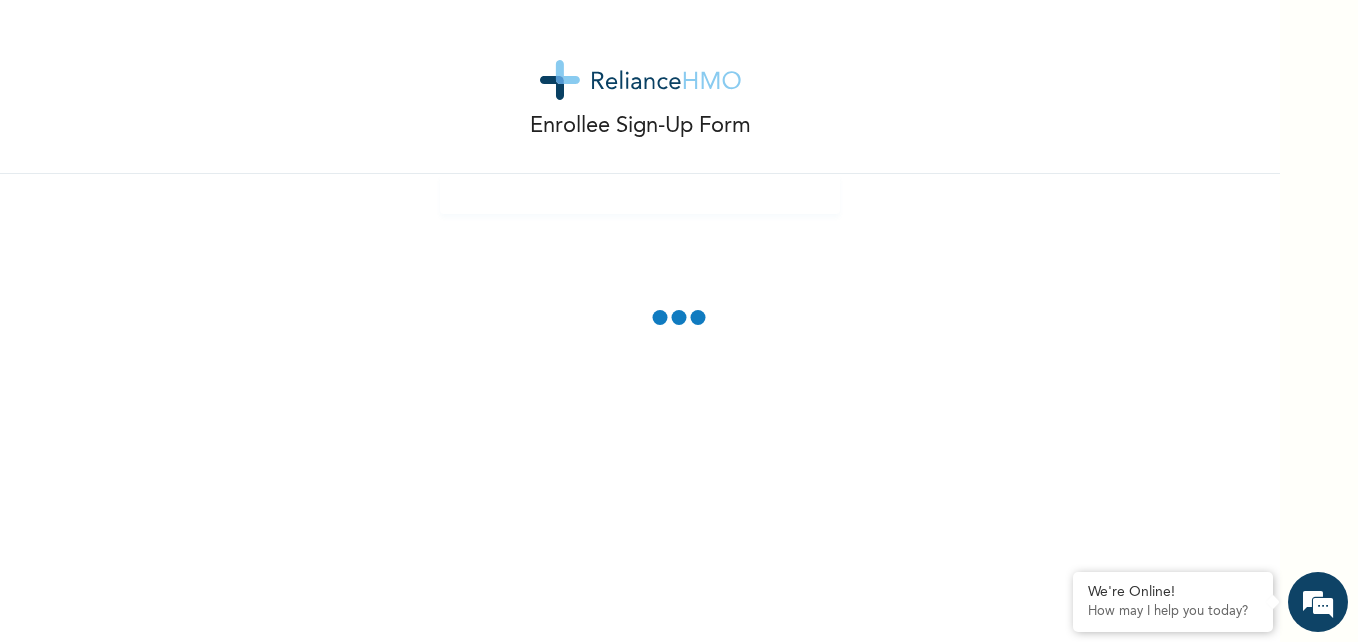 scroll, scrollTop: 0, scrollLeft: 0, axis: both 